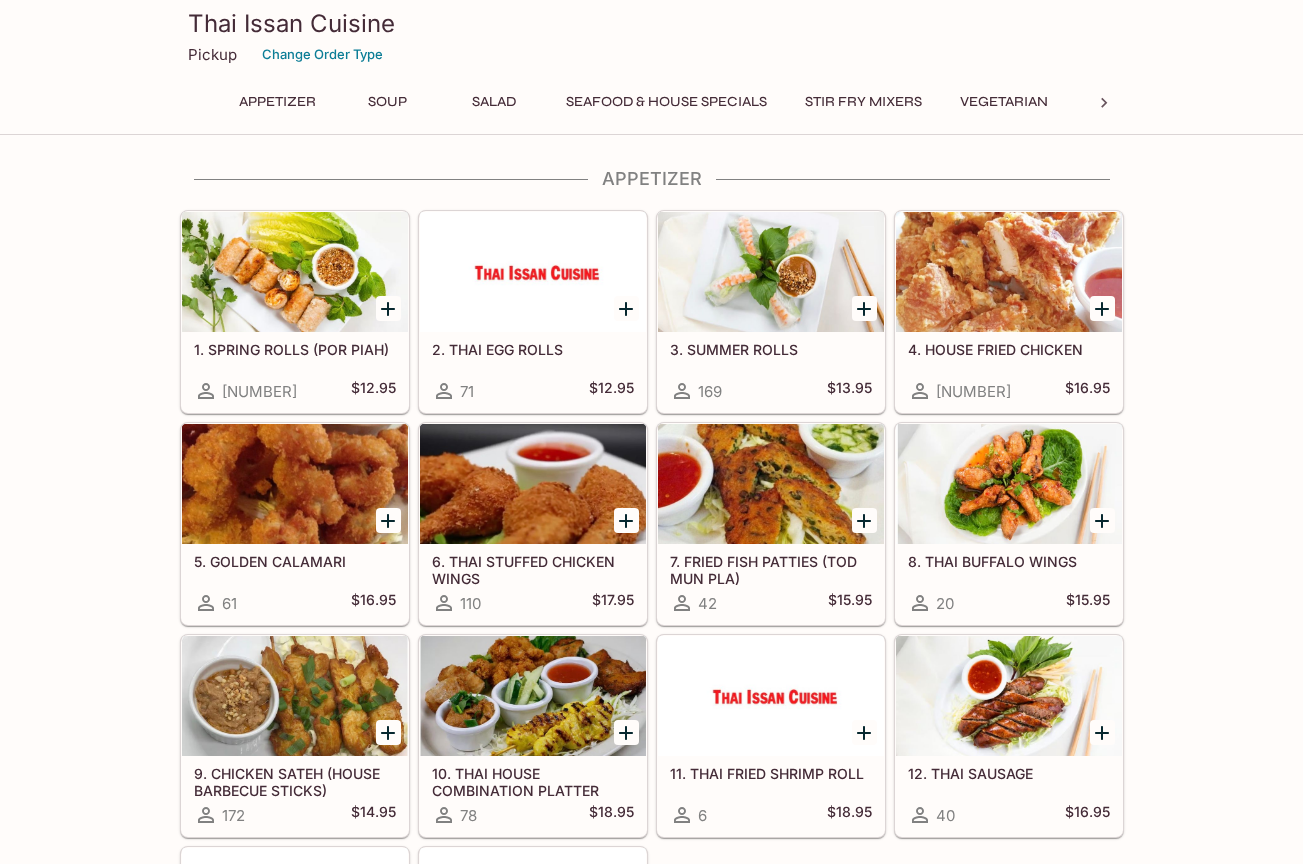 scroll, scrollTop: 0, scrollLeft: 0, axis: both 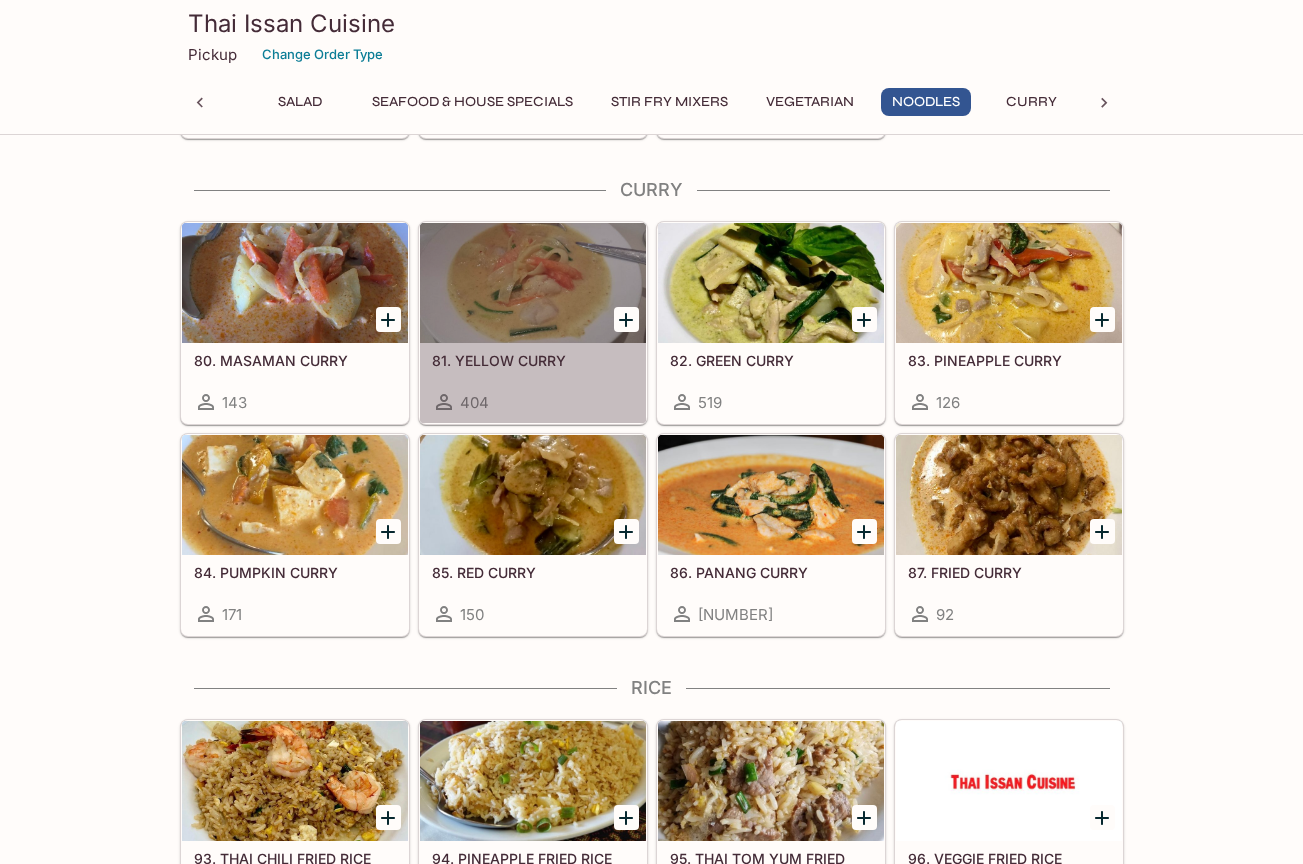 click at bounding box center [533, 283] 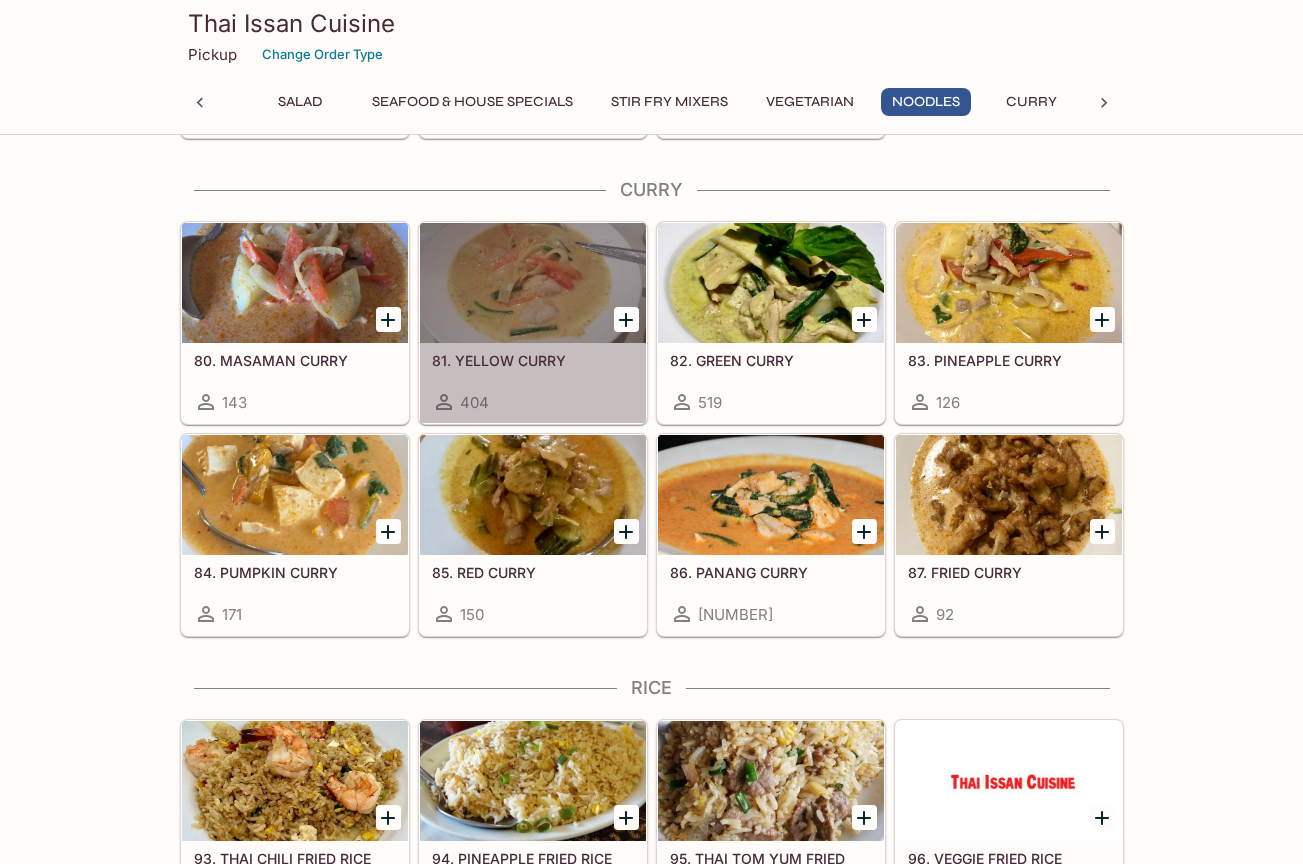 scroll, scrollTop: 0, scrollLeft: 0, axis: both 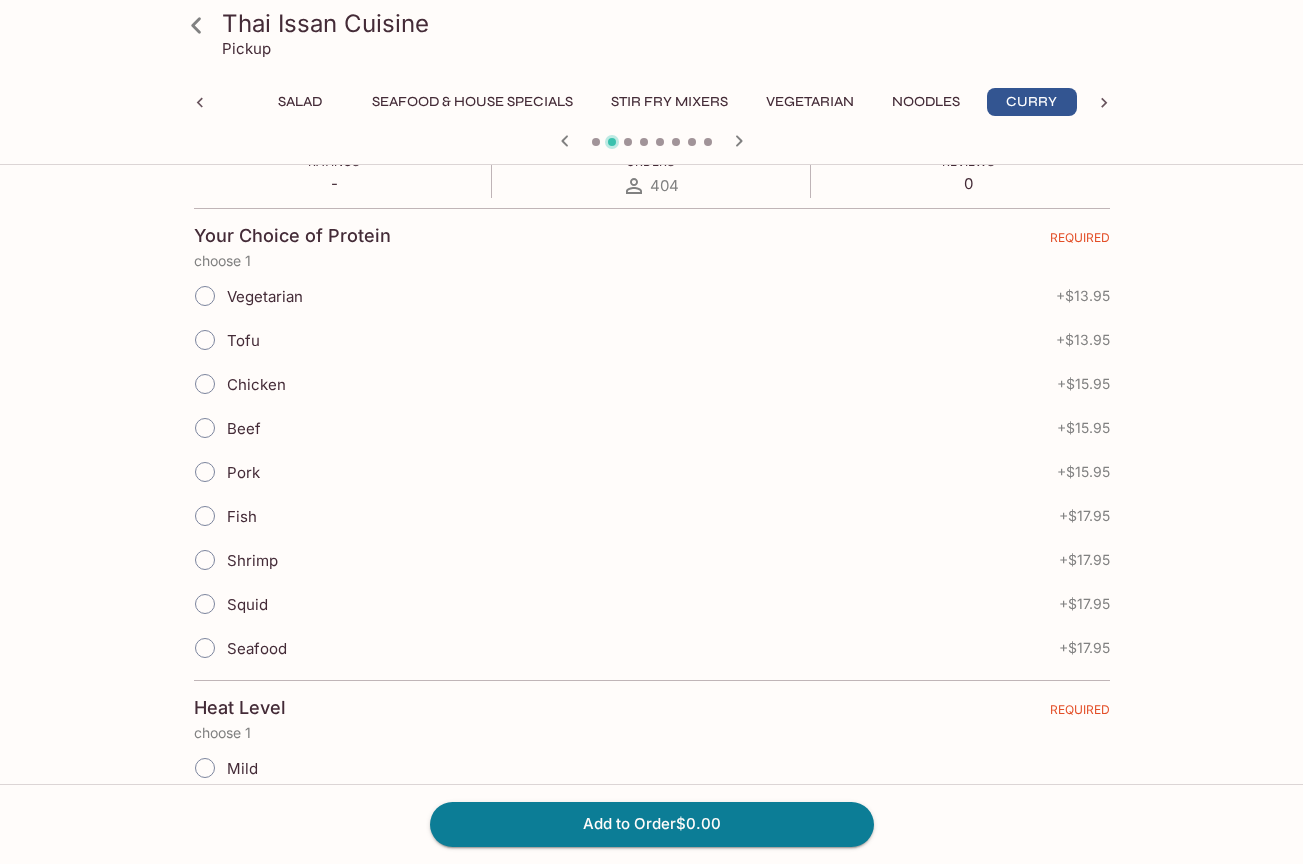 click on "Beef" at bounding box center (205, 428) 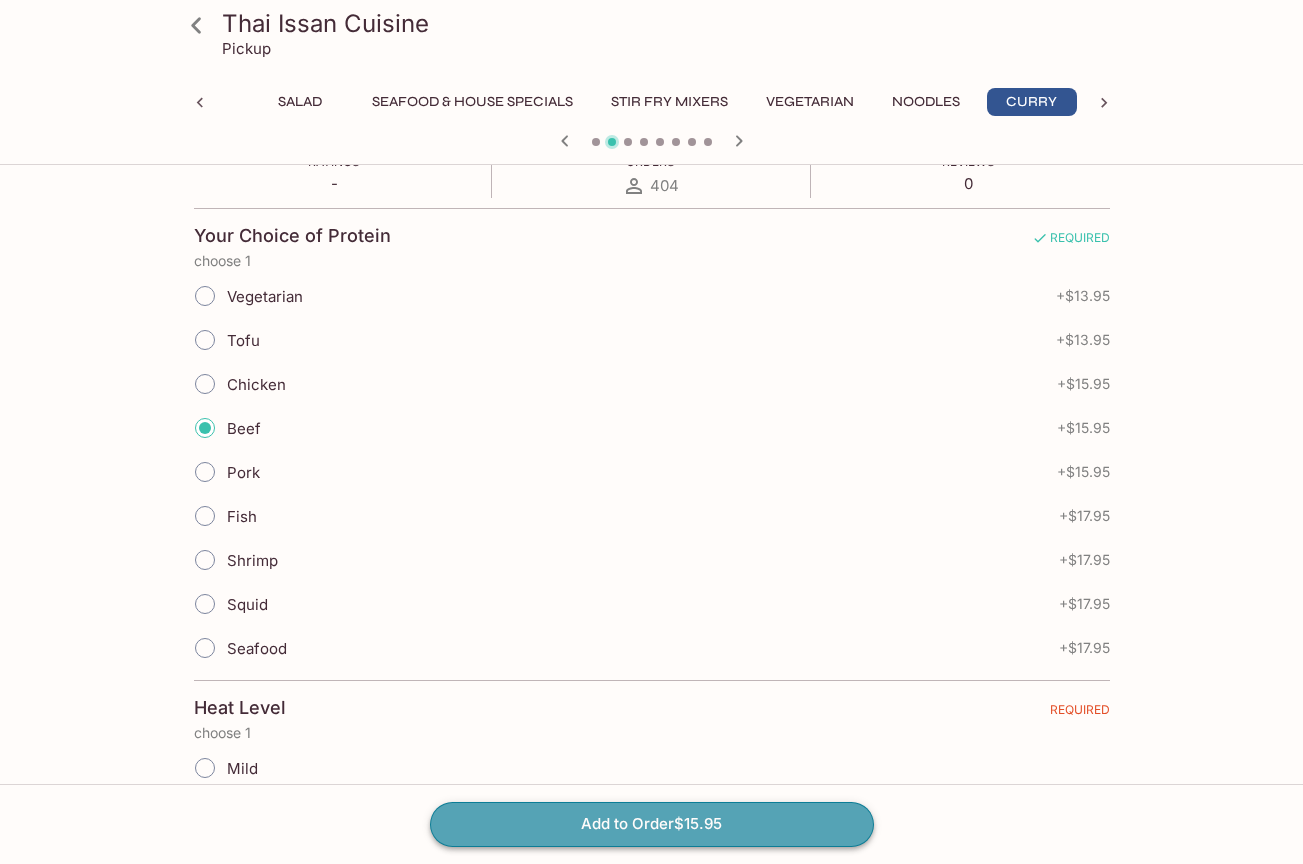 click on "Add to Order  $15.95" at bounding box center [652, 824] 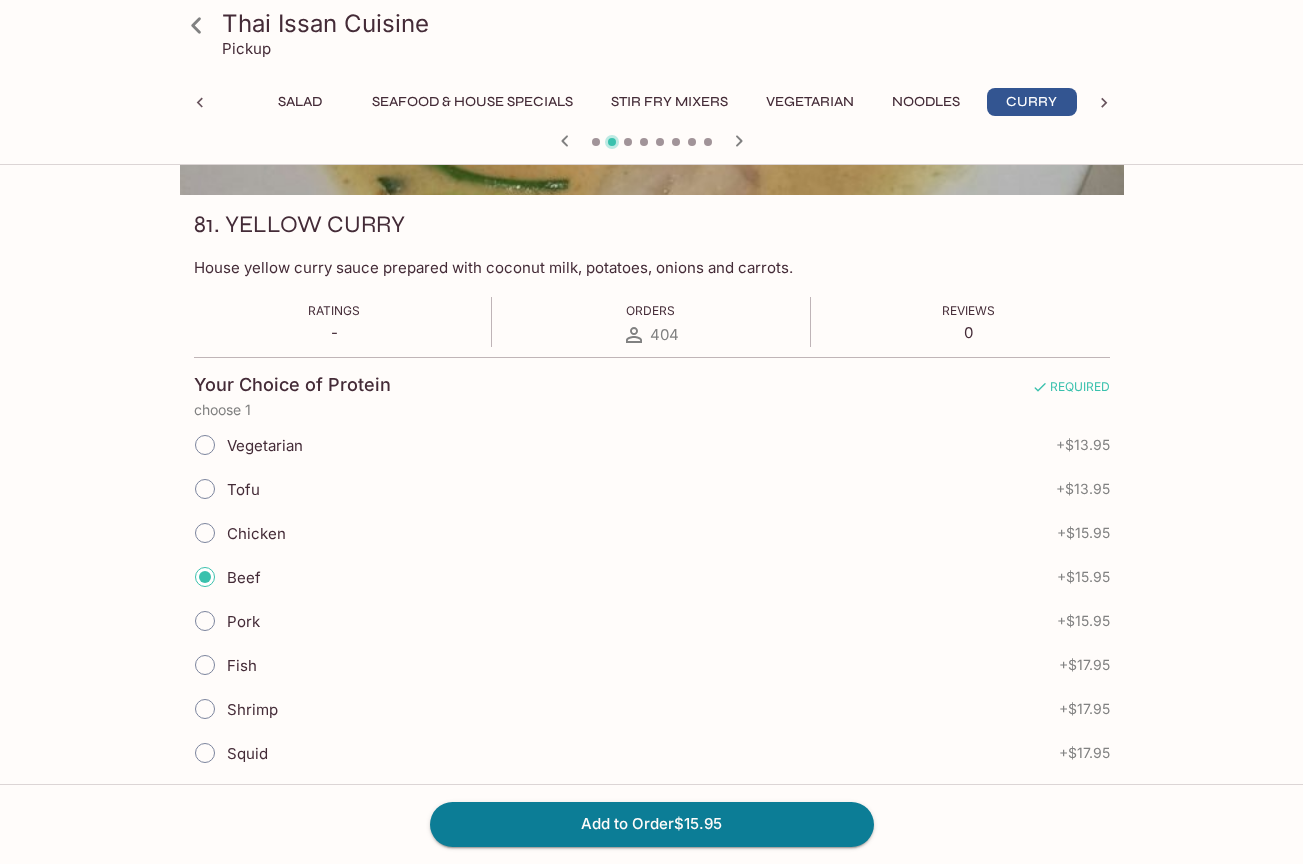 scroll, scrollTop: 240, scrollLeft: 0, axis: vertical 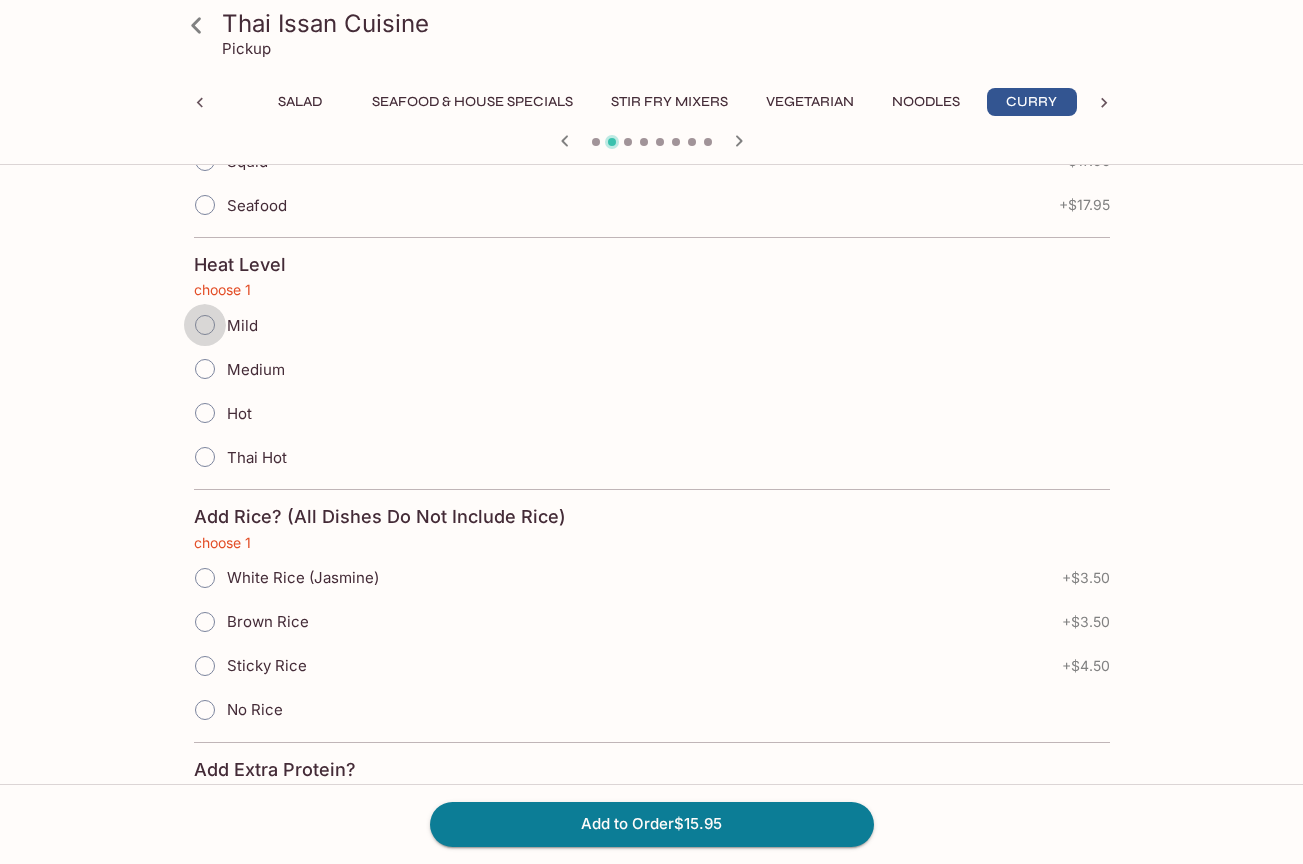 click on "Mild" at bounding box center (205, 325) 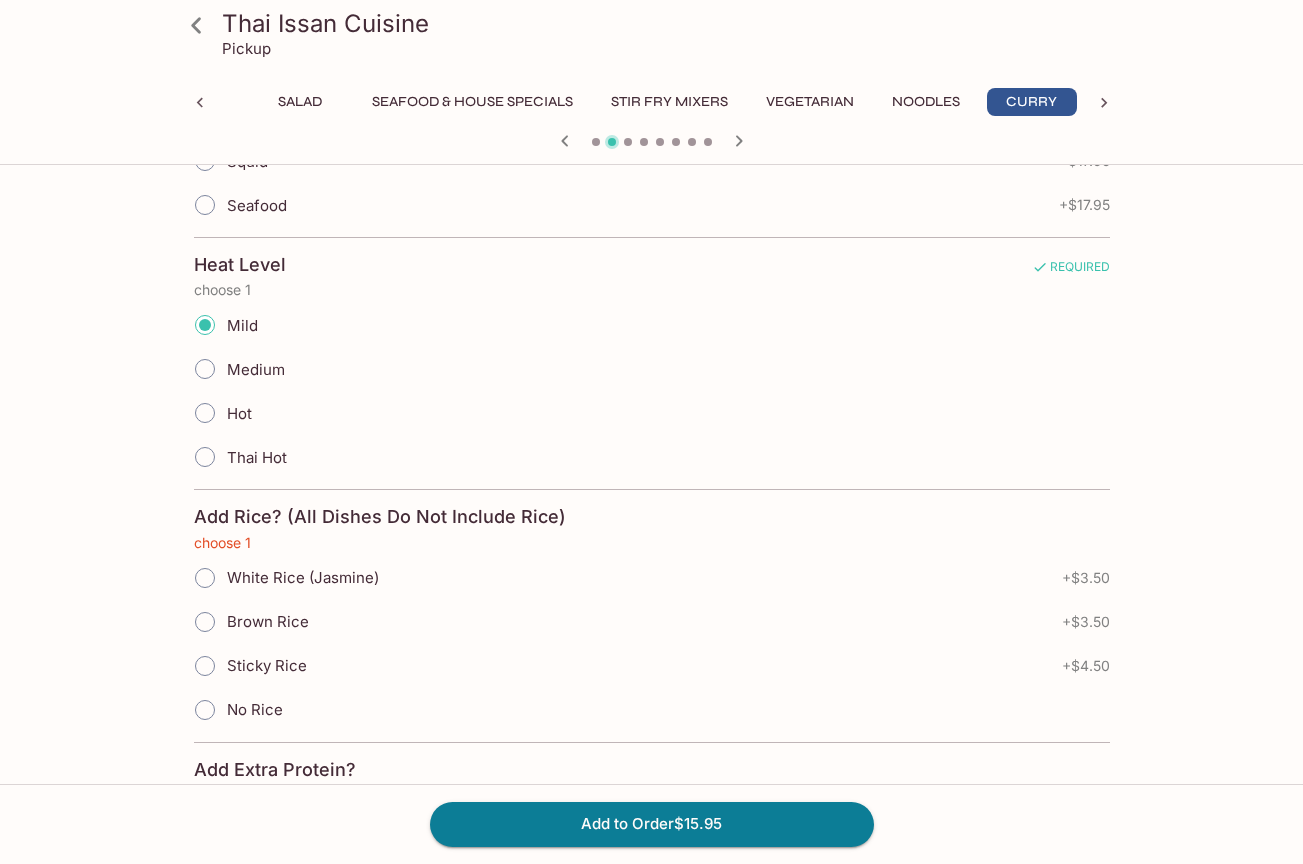 click on "White Rice (Jasmine)" at bounding box center [205, 578] 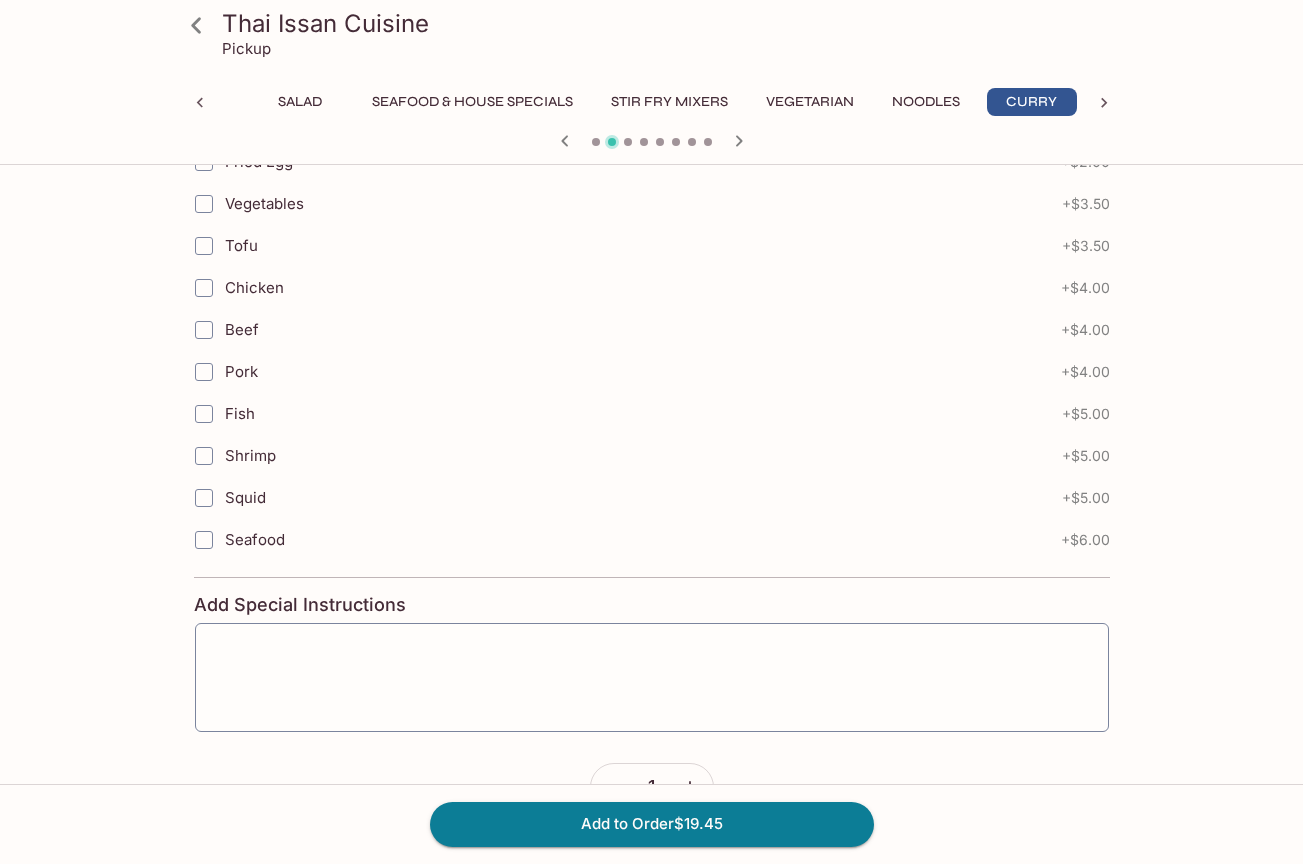 scroll, scrollTop: 1537, scrollLeft: 0, axis: vertical 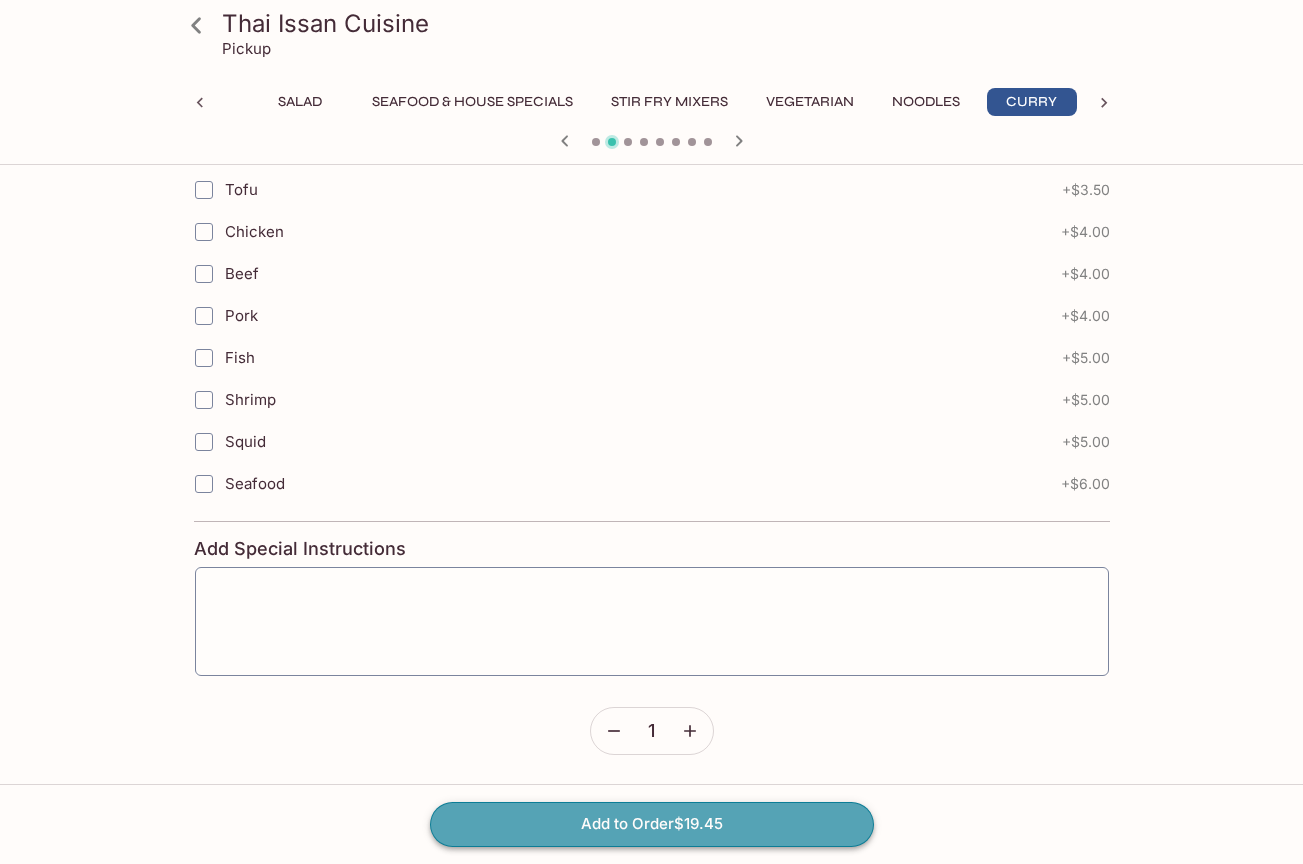 click on "Add to Order  $19.45" at bounding box center [652, 824] 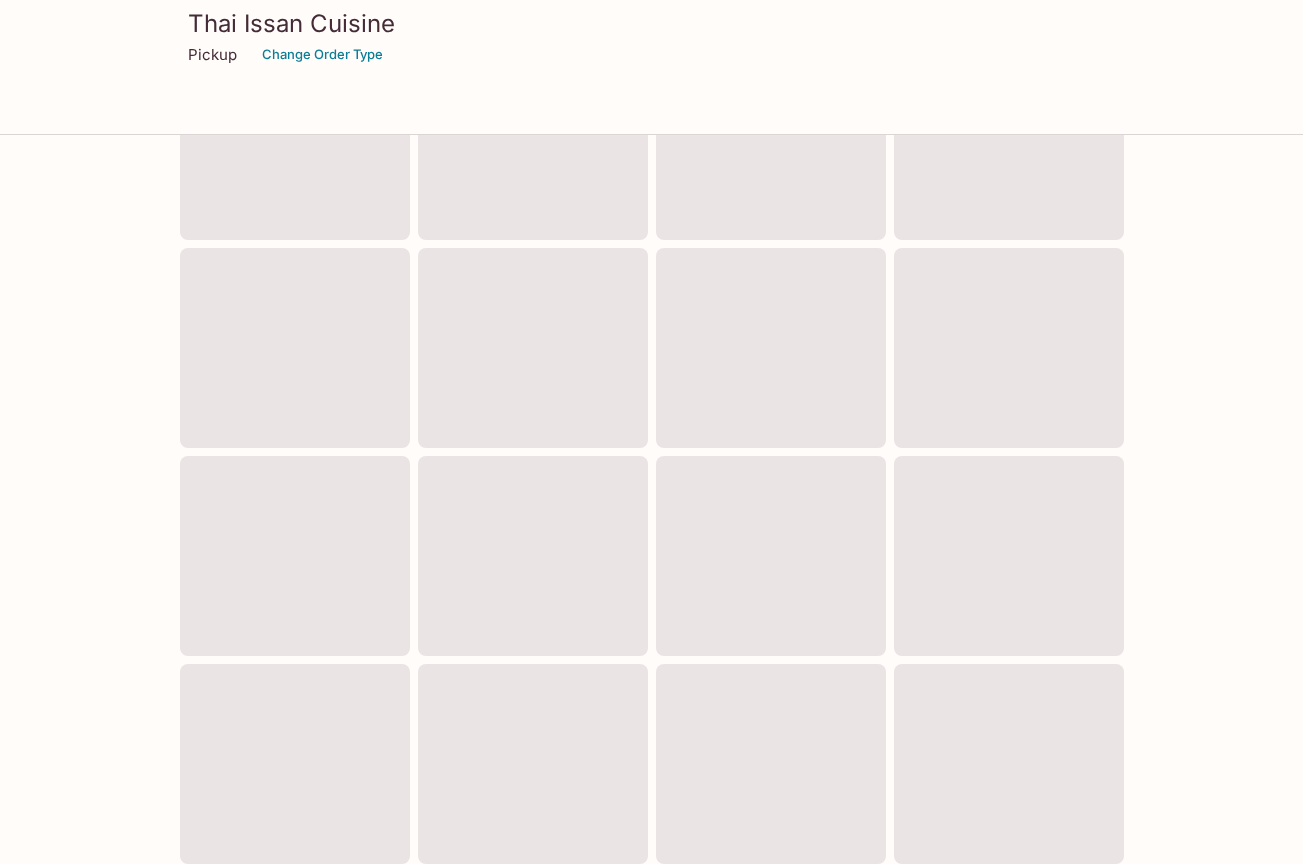 scroll, scrollTop: 0, scrollLeft: 0, axis: both 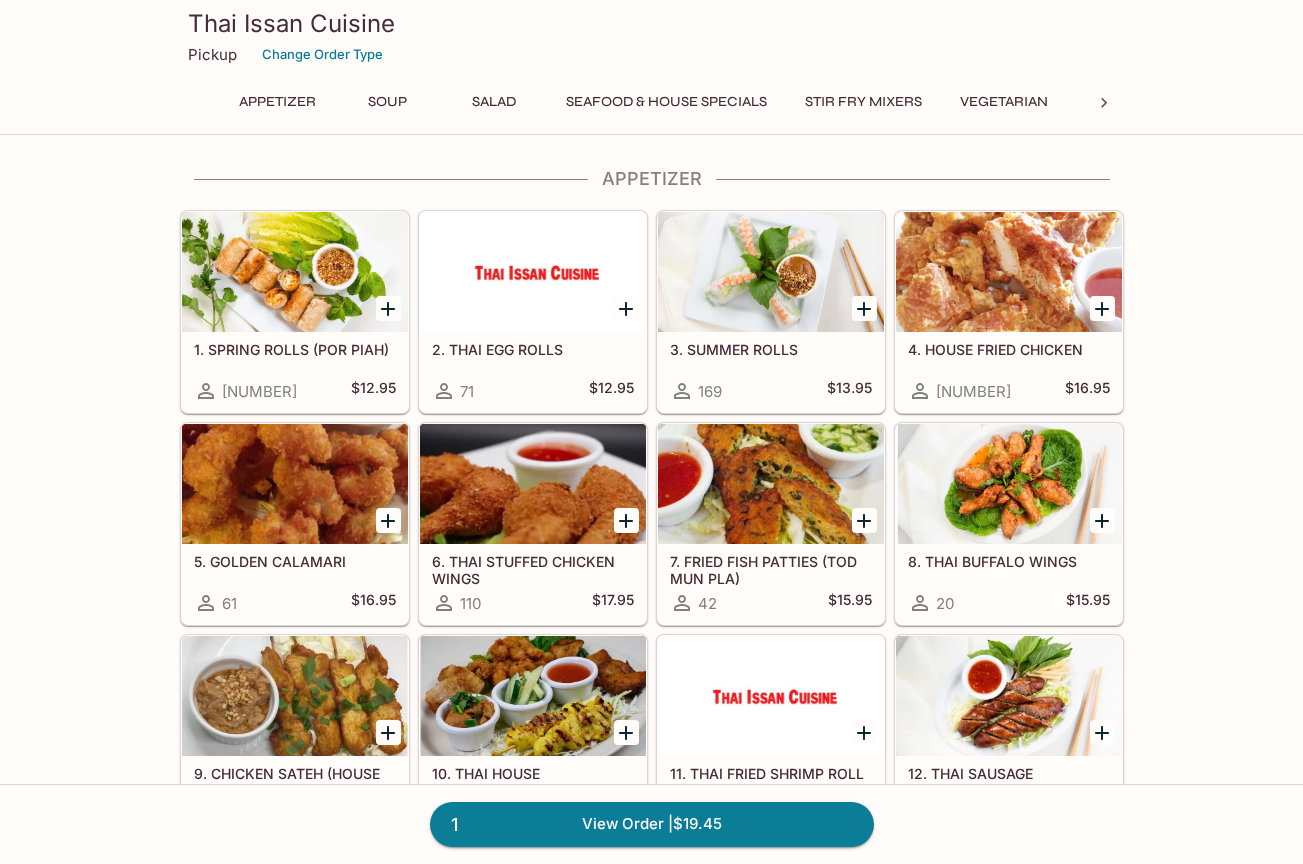 drag, startPoint x: 1301, startPoint y: 83, endPoint x: 1074, endPoint y: 281, distance: 301.21918 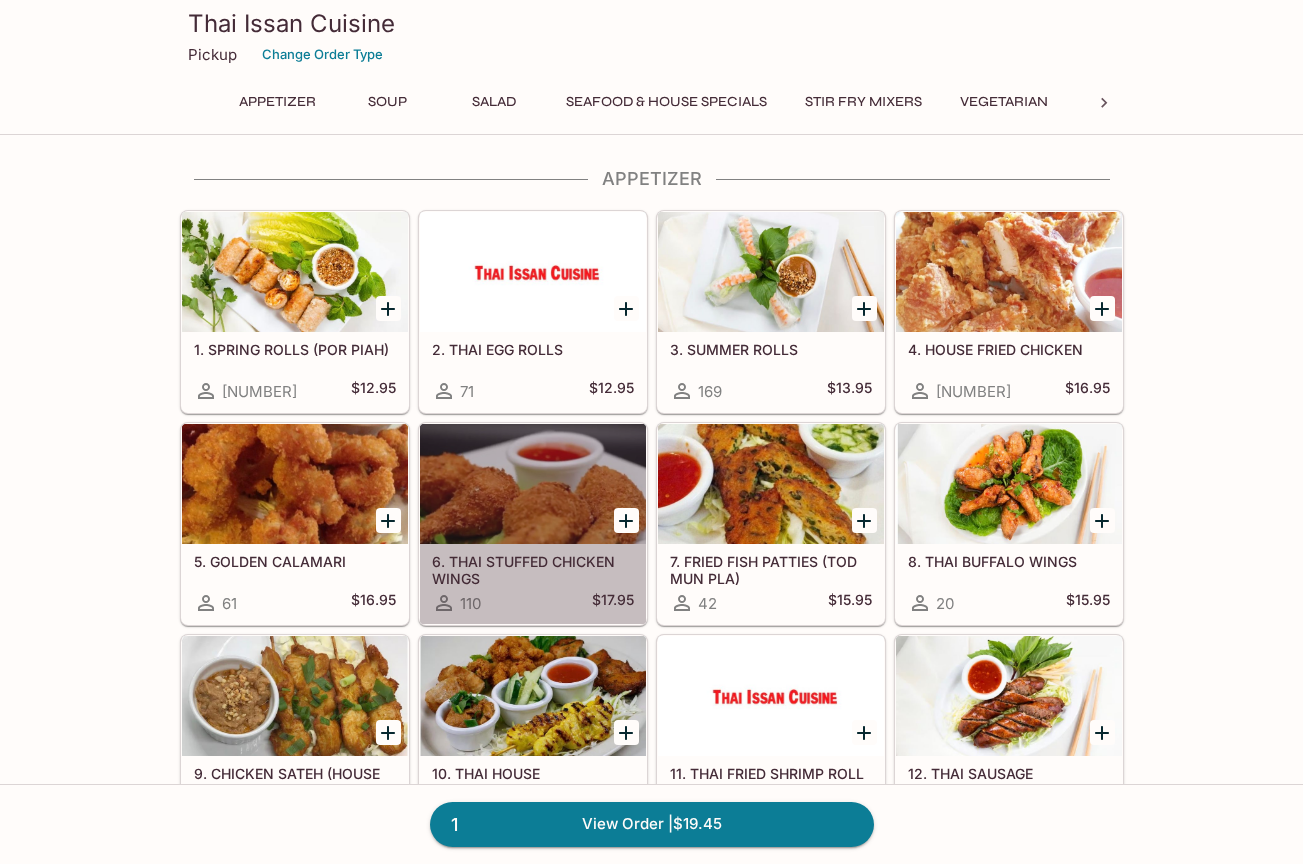 click at bounding box center (533, 484) 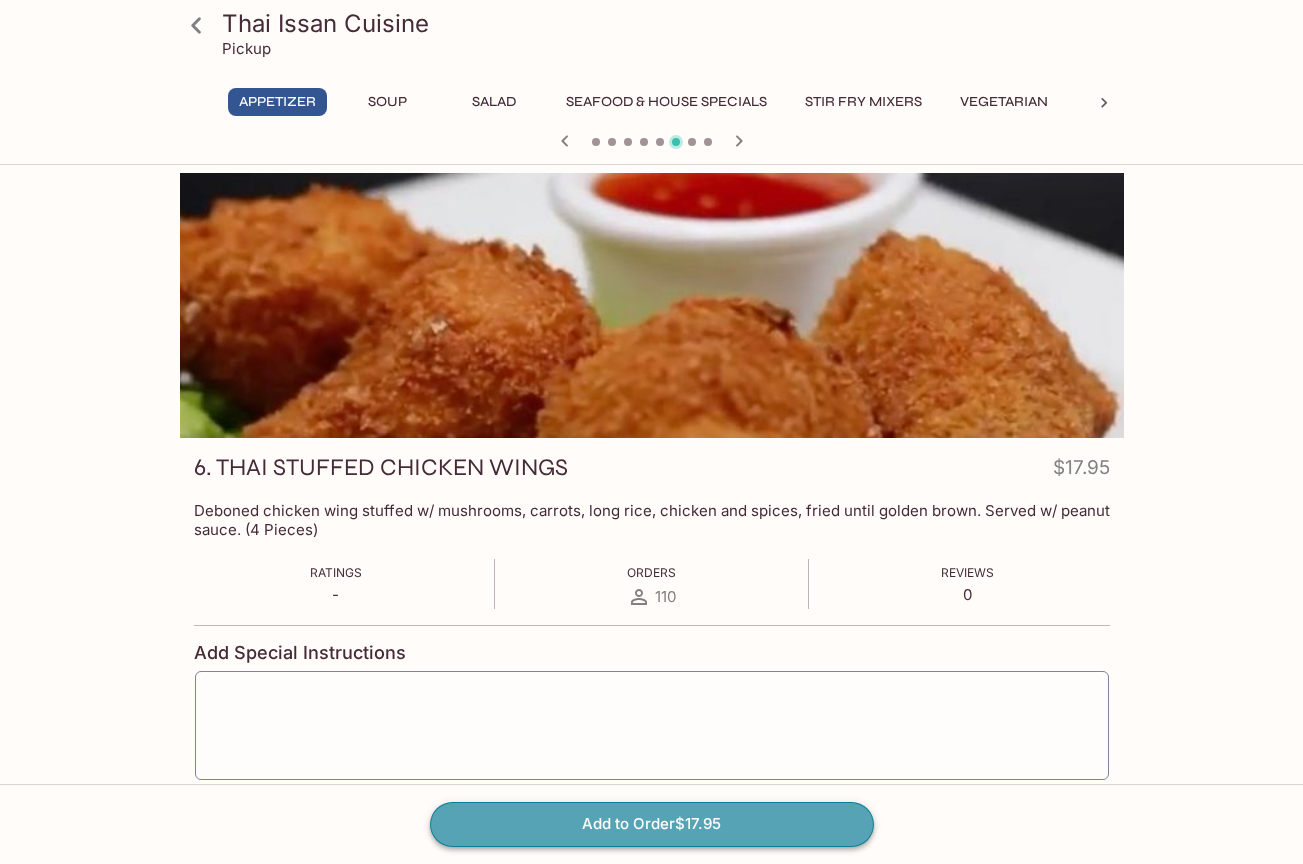 click on "Add to Order  $17.95" at bounding box center (652, 824) 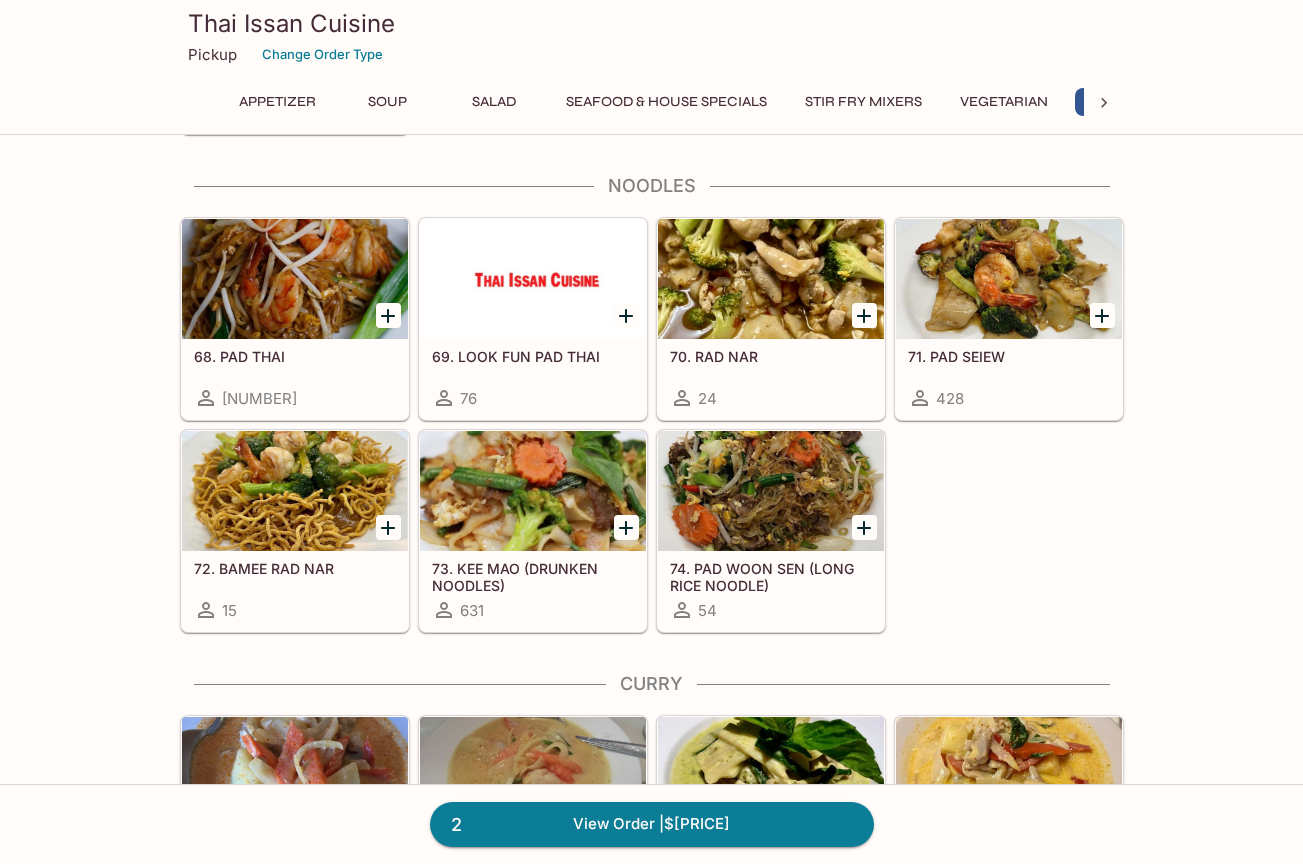 scroll, scrollTop: 3624, scrollLeft: 0, axis: vertical 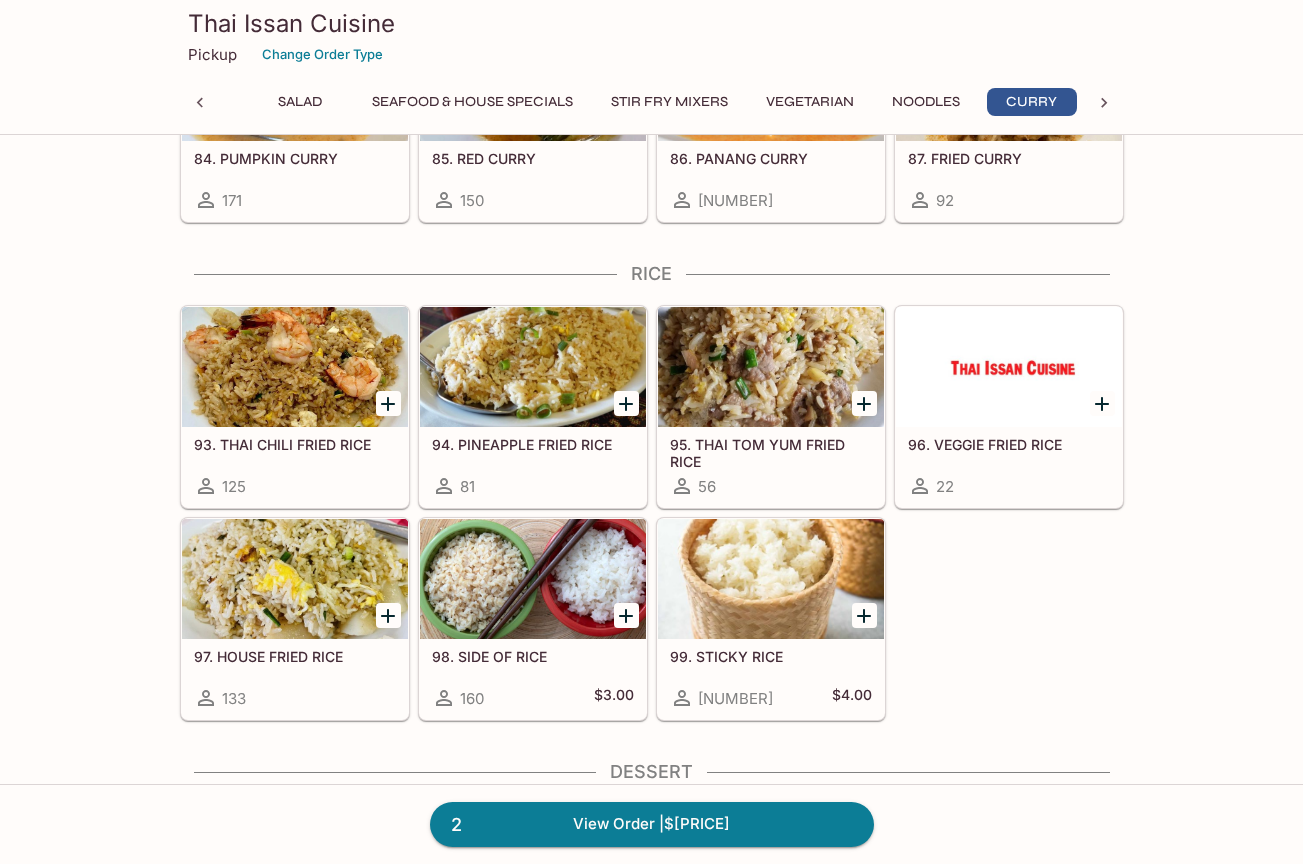 click at bounding box center [295, 367] 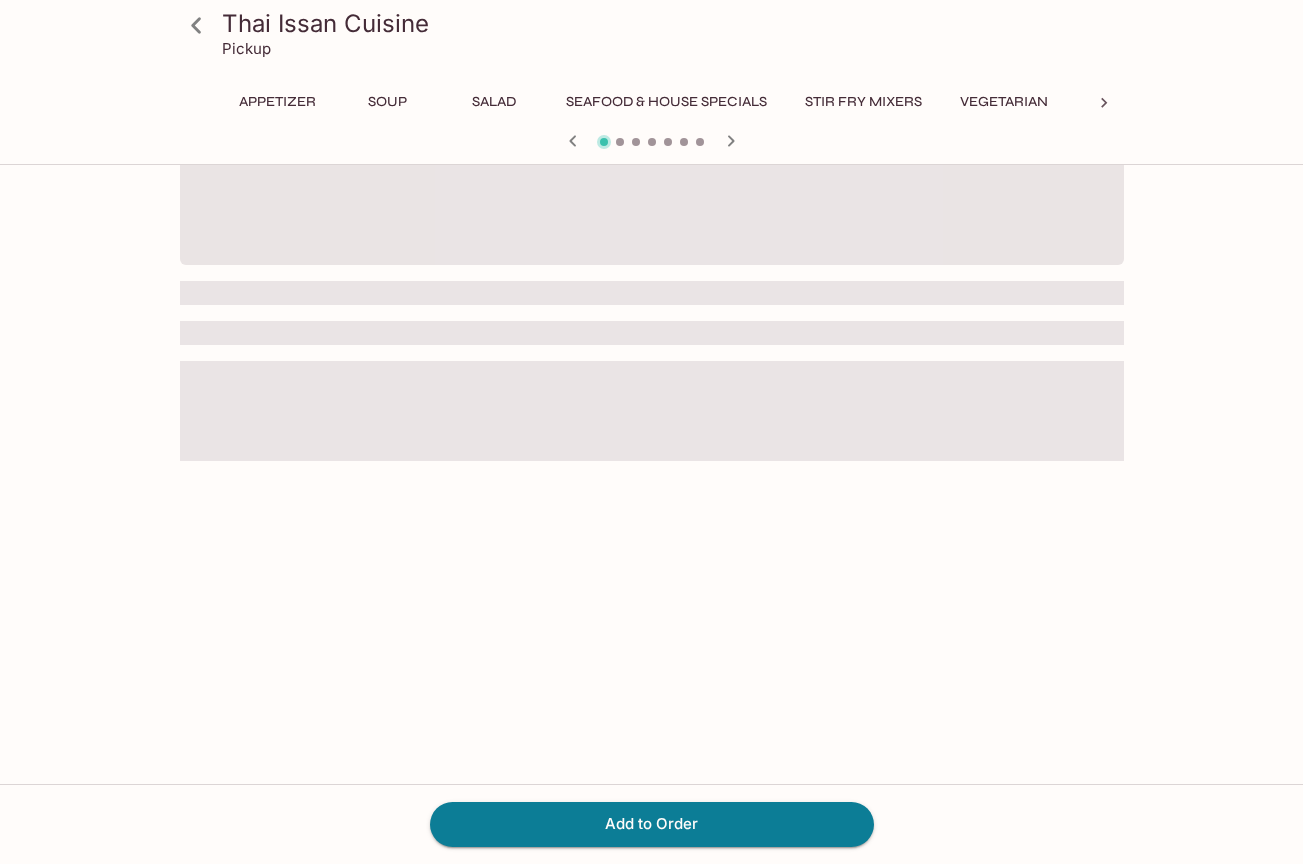 scroll, scrollTop: 0, scrollLeft: 0, axis: both 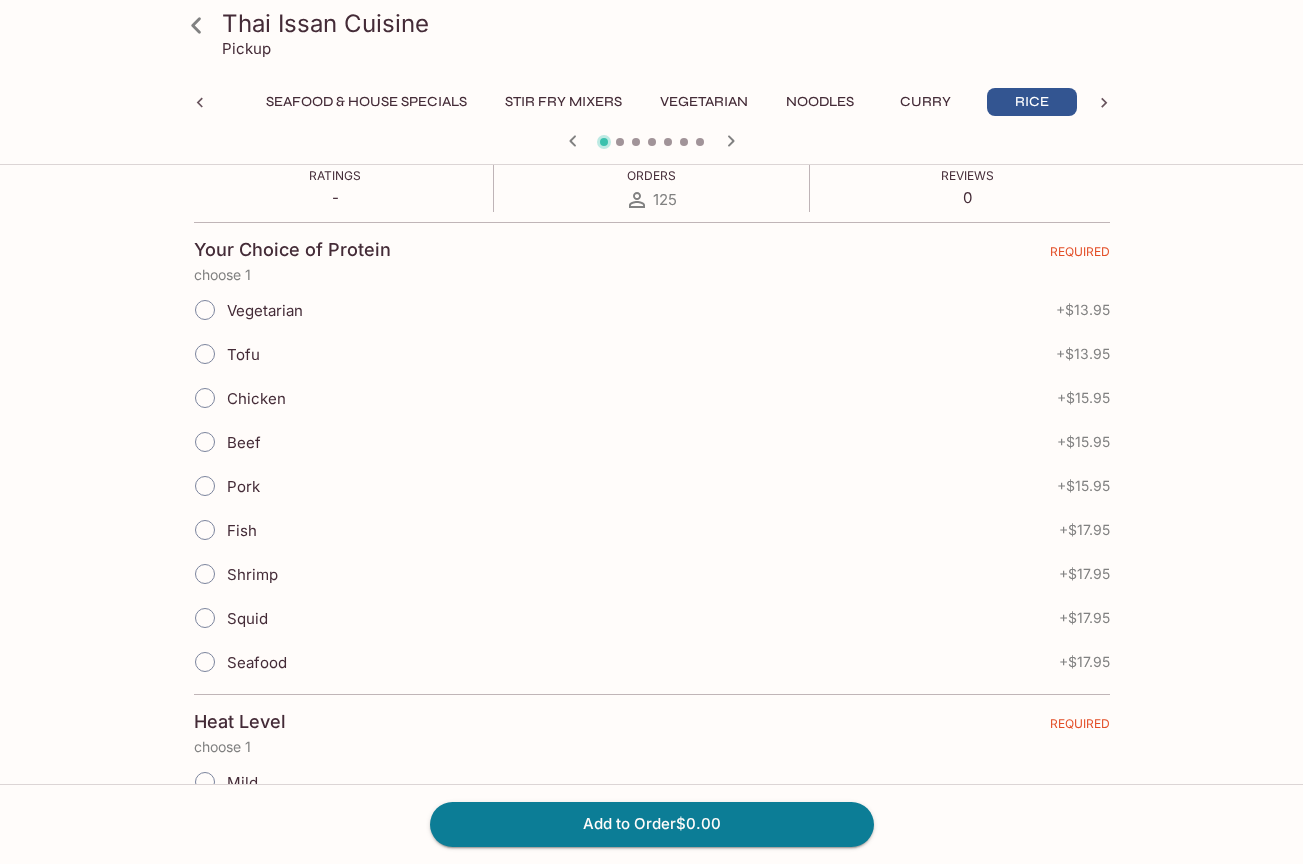 click on "Chicken" at bounding box center (205, 398) 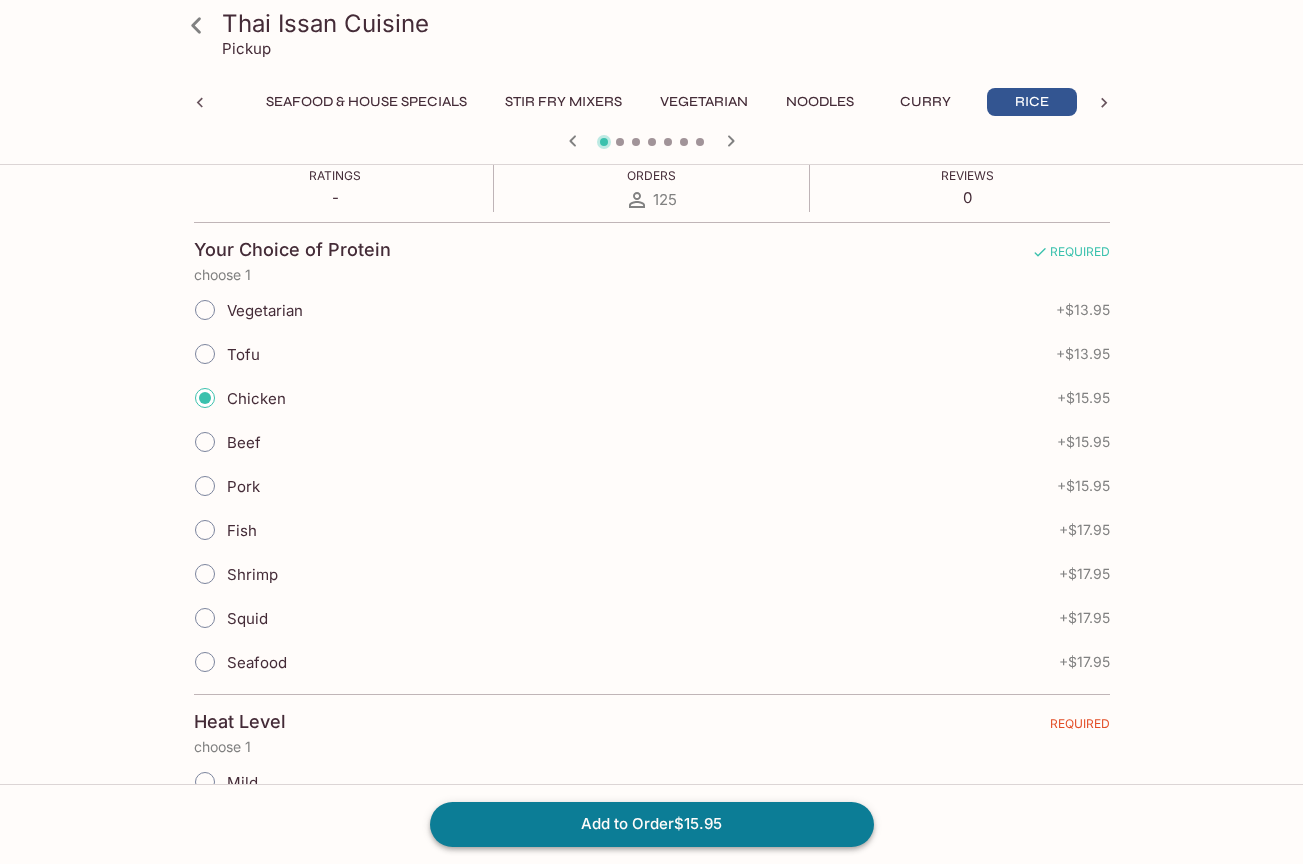 click on "Add to Order  $15.95" at bounding box center [652, 824] 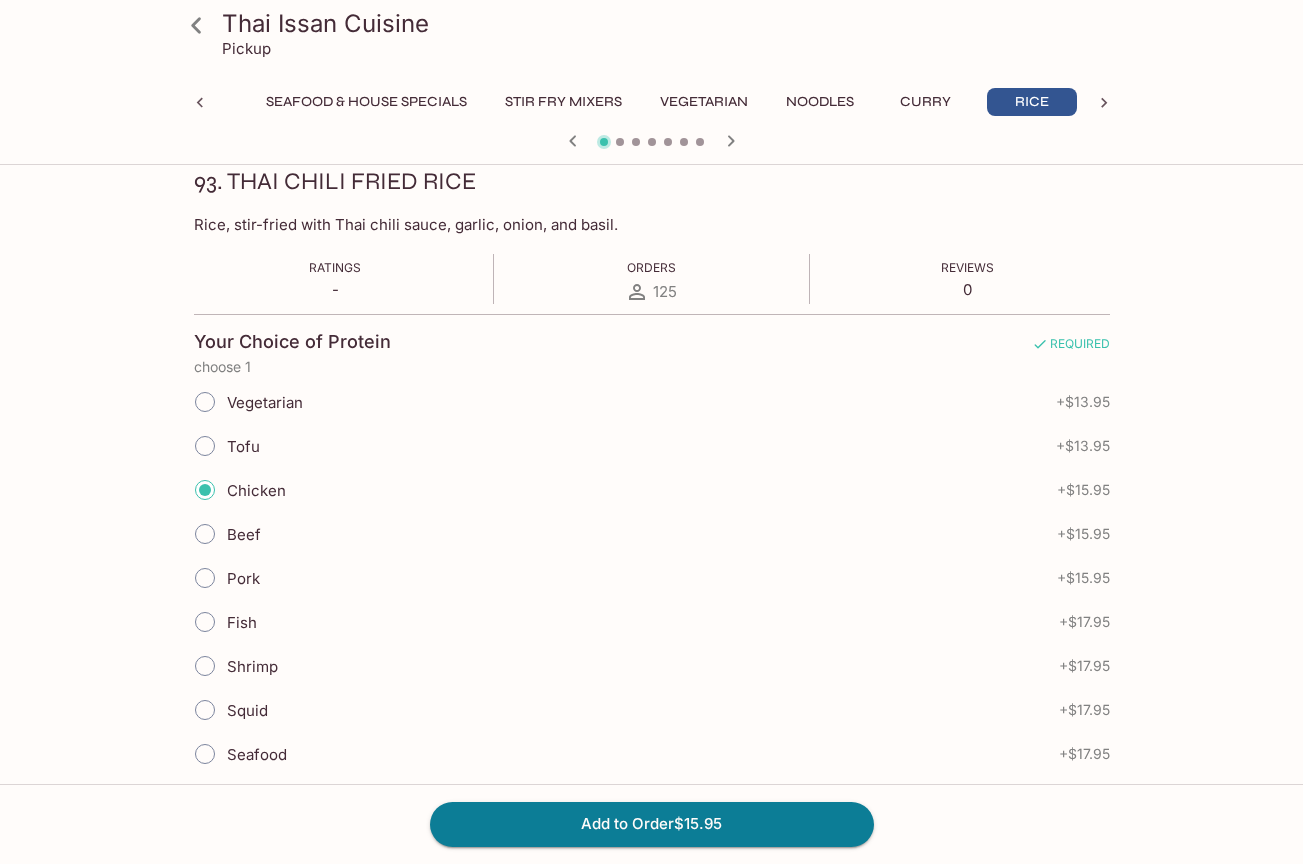 scroll, scrollTop: 240, scrollLeft: 0, axis: vertical 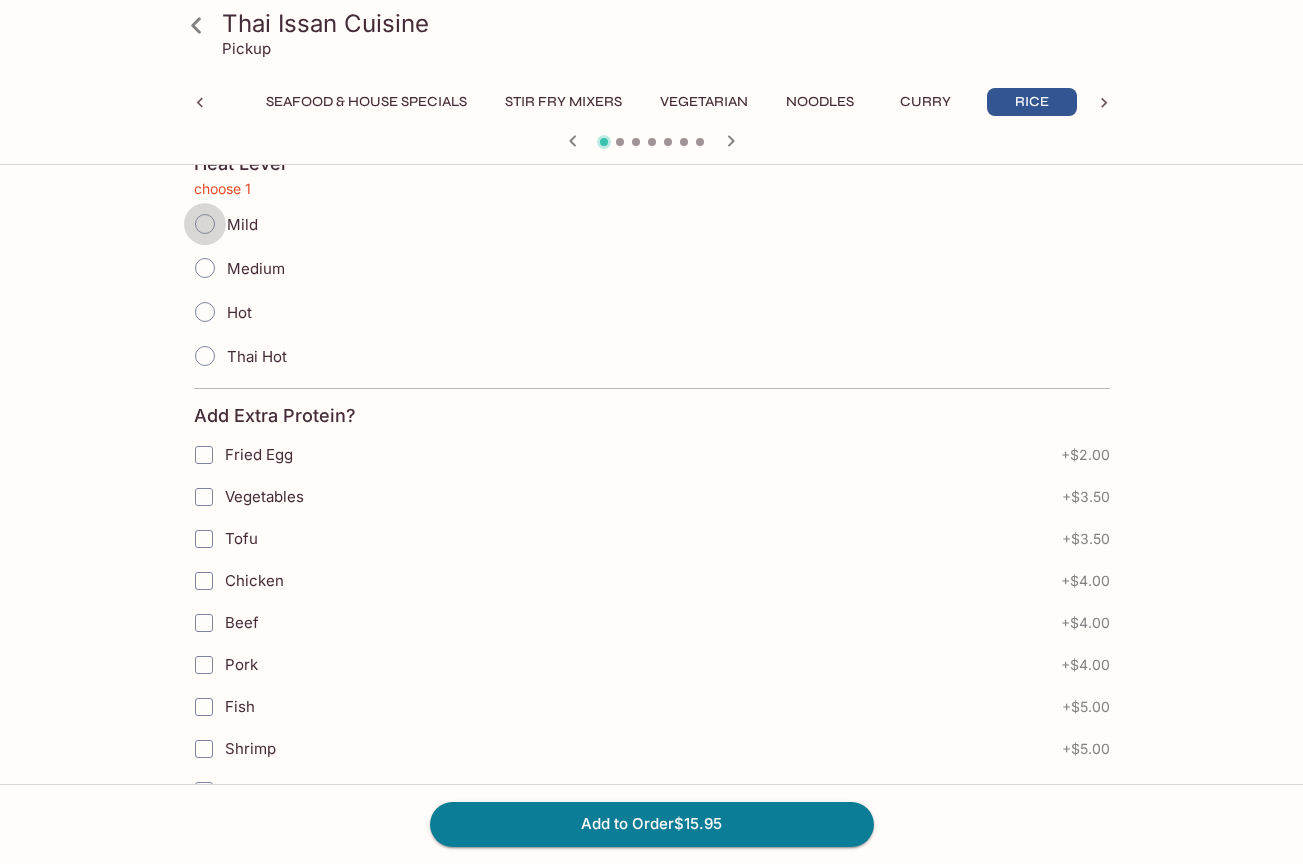 click on "Mild" at bounding box center [205, 224] 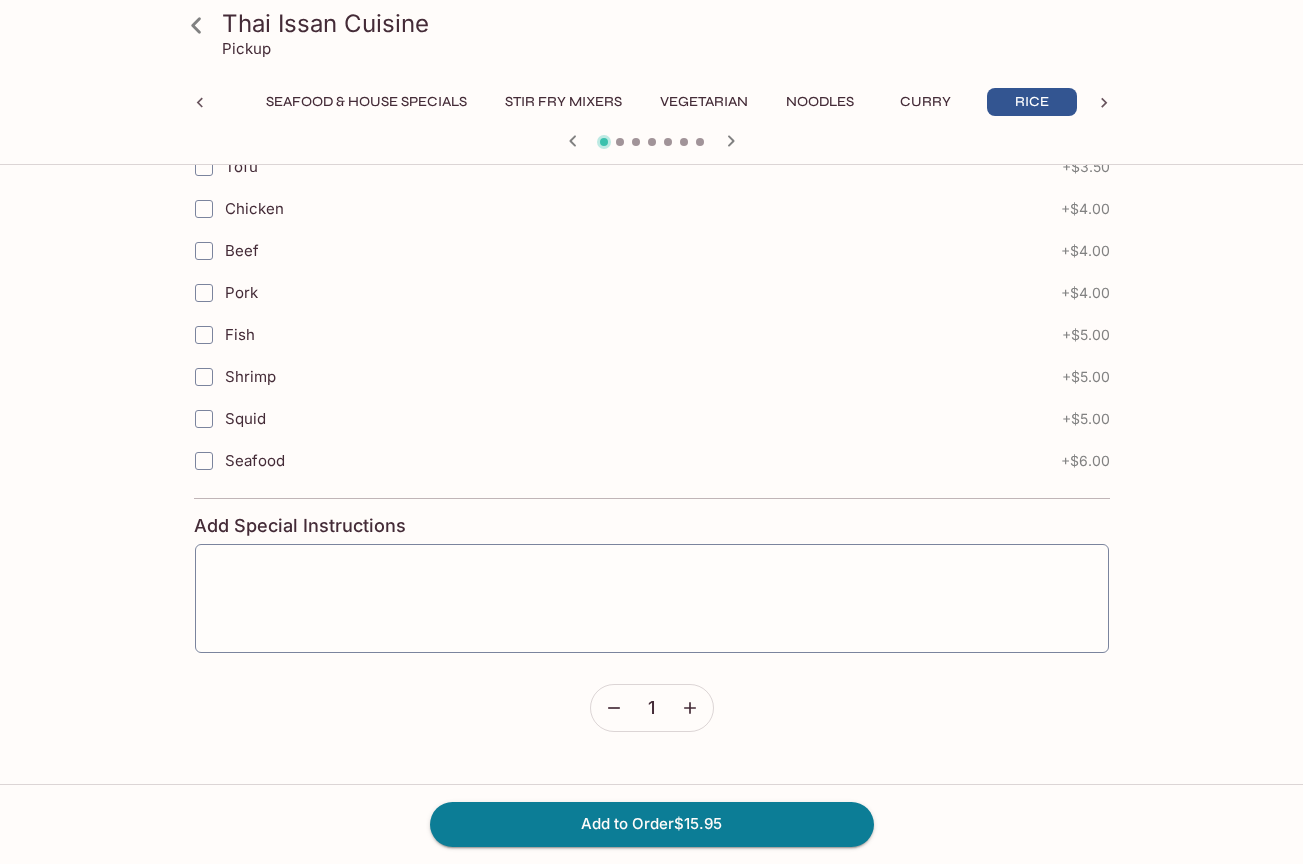 scroll, scrollTop: 1314, scrollLeft: 0, axis: vertical 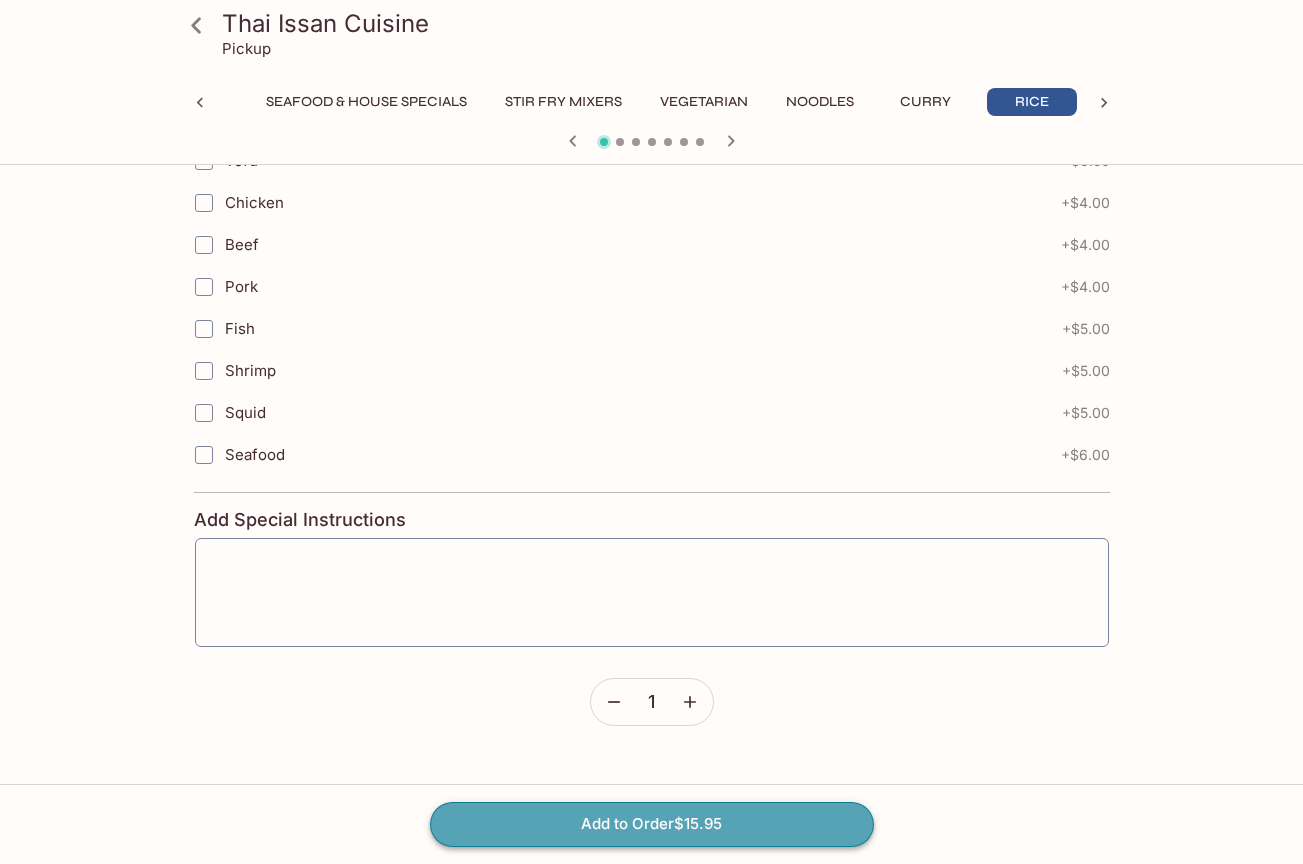 click on "Add to Order  $15.95" at bounding box center (652, 824) 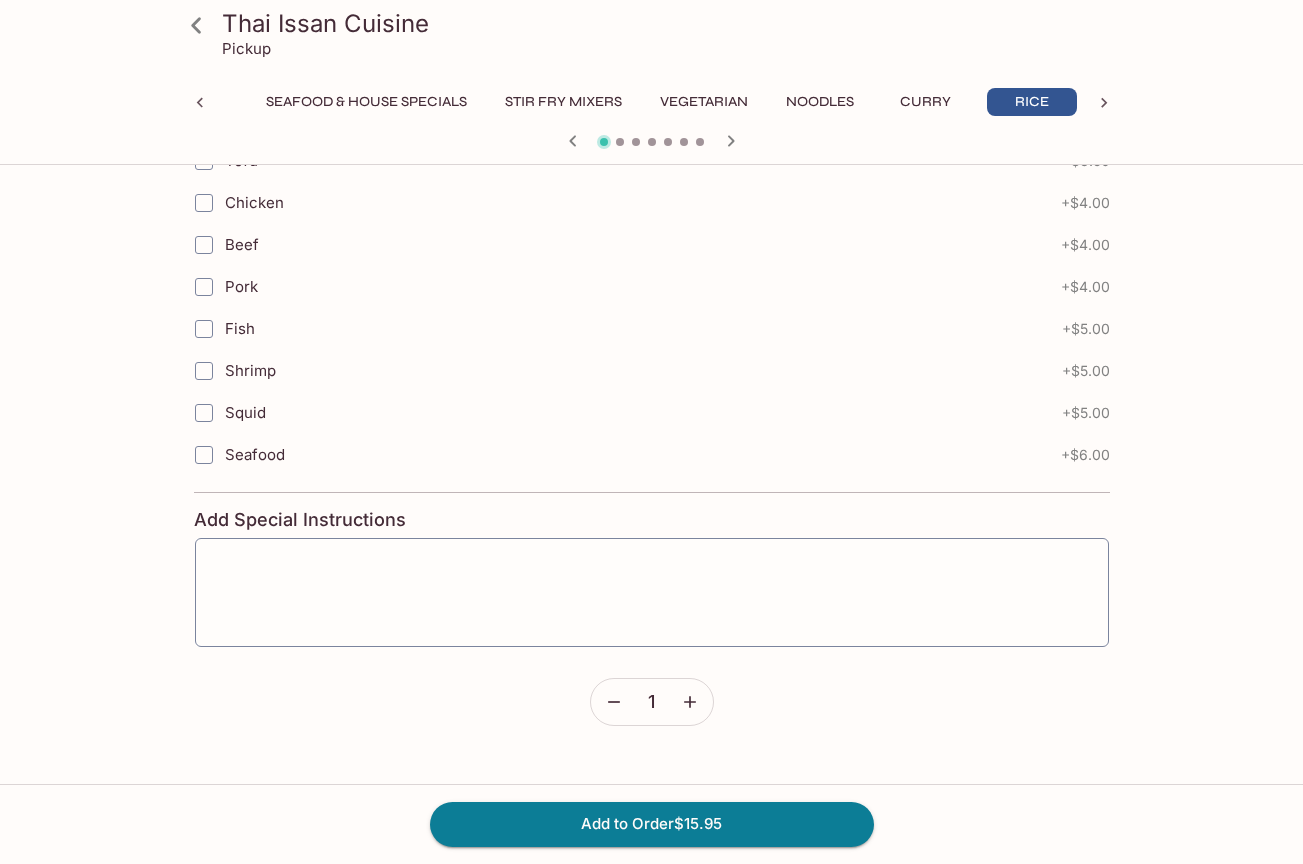 scroll, scrollTop: 0, scrollLeft: 0, axis: both 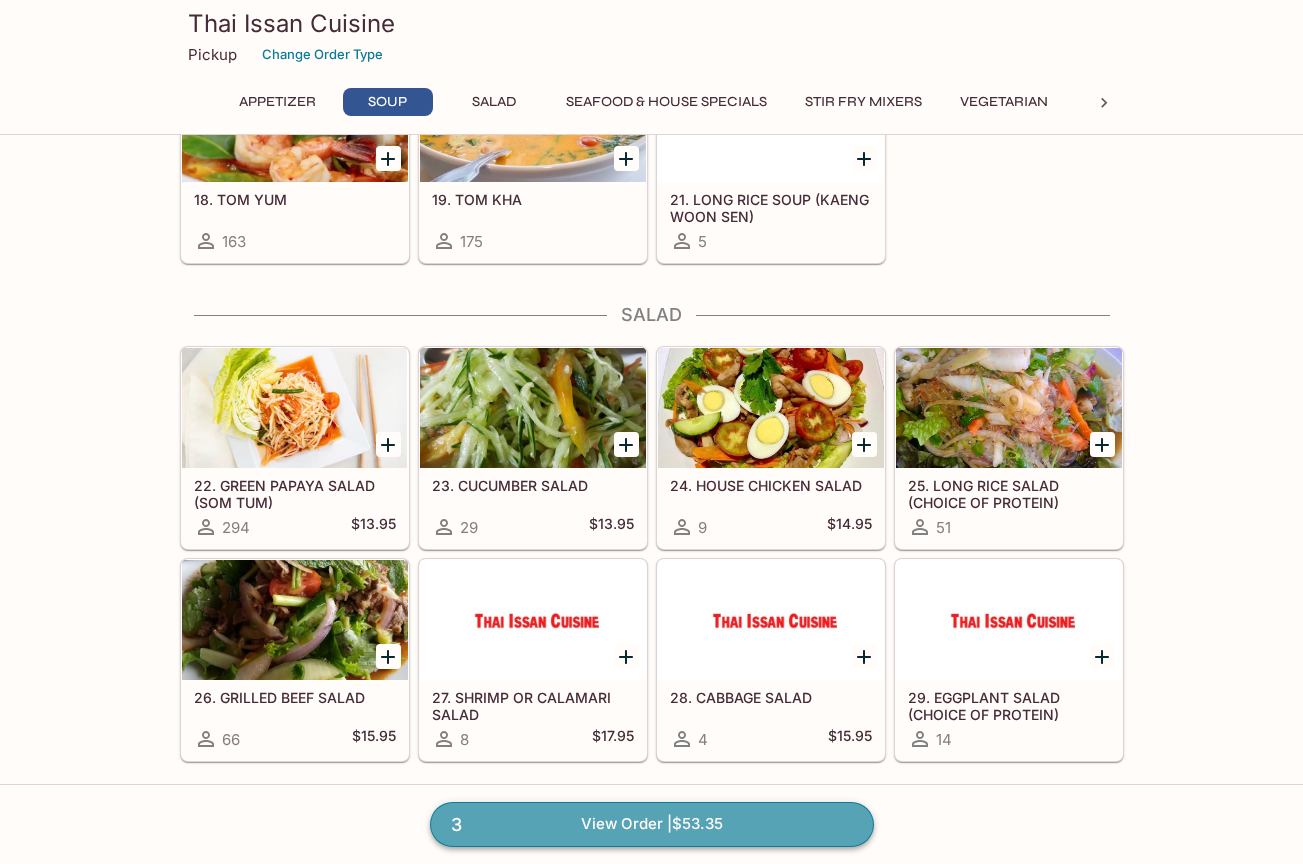 click on "3 View Order |  $53.35" at bounding box center [652, 824] 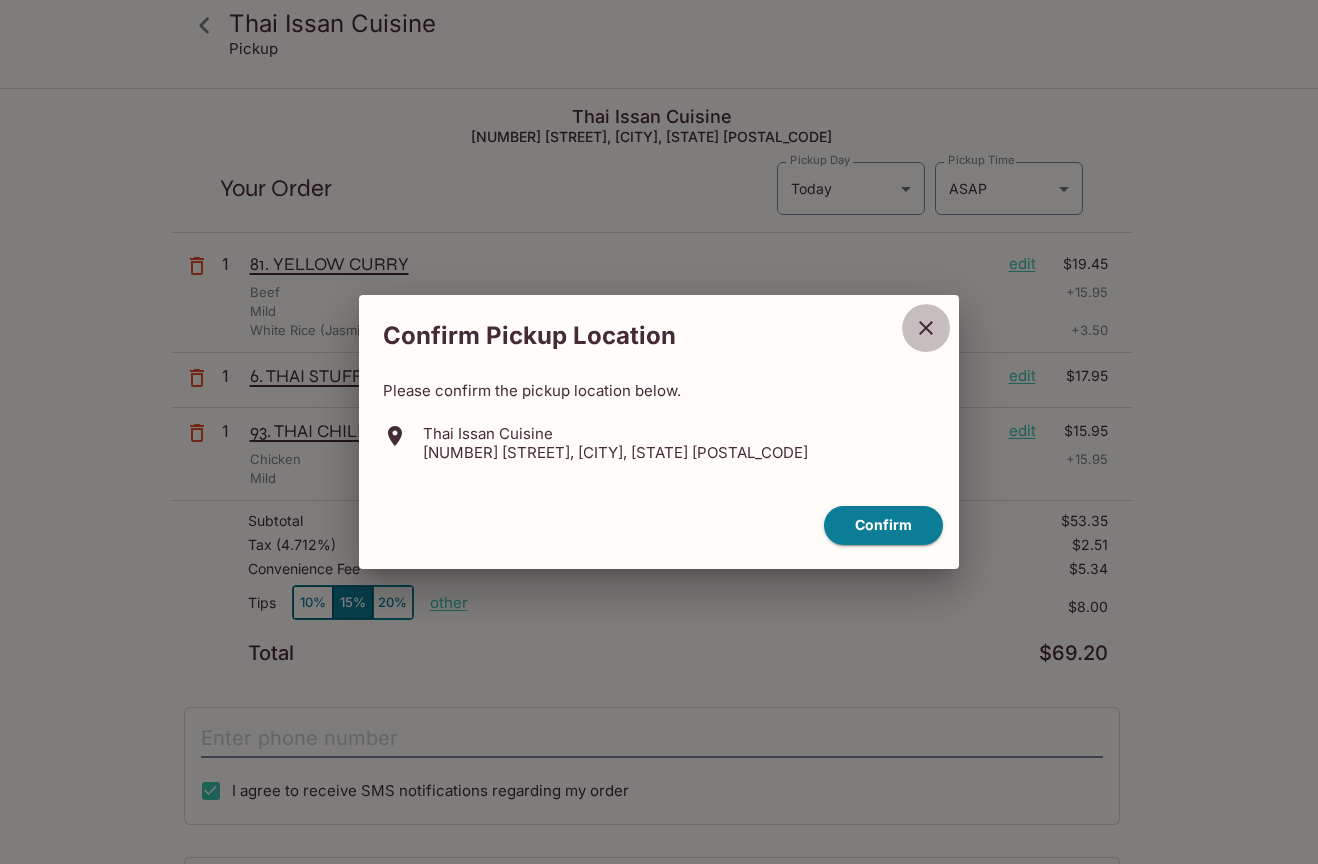 click 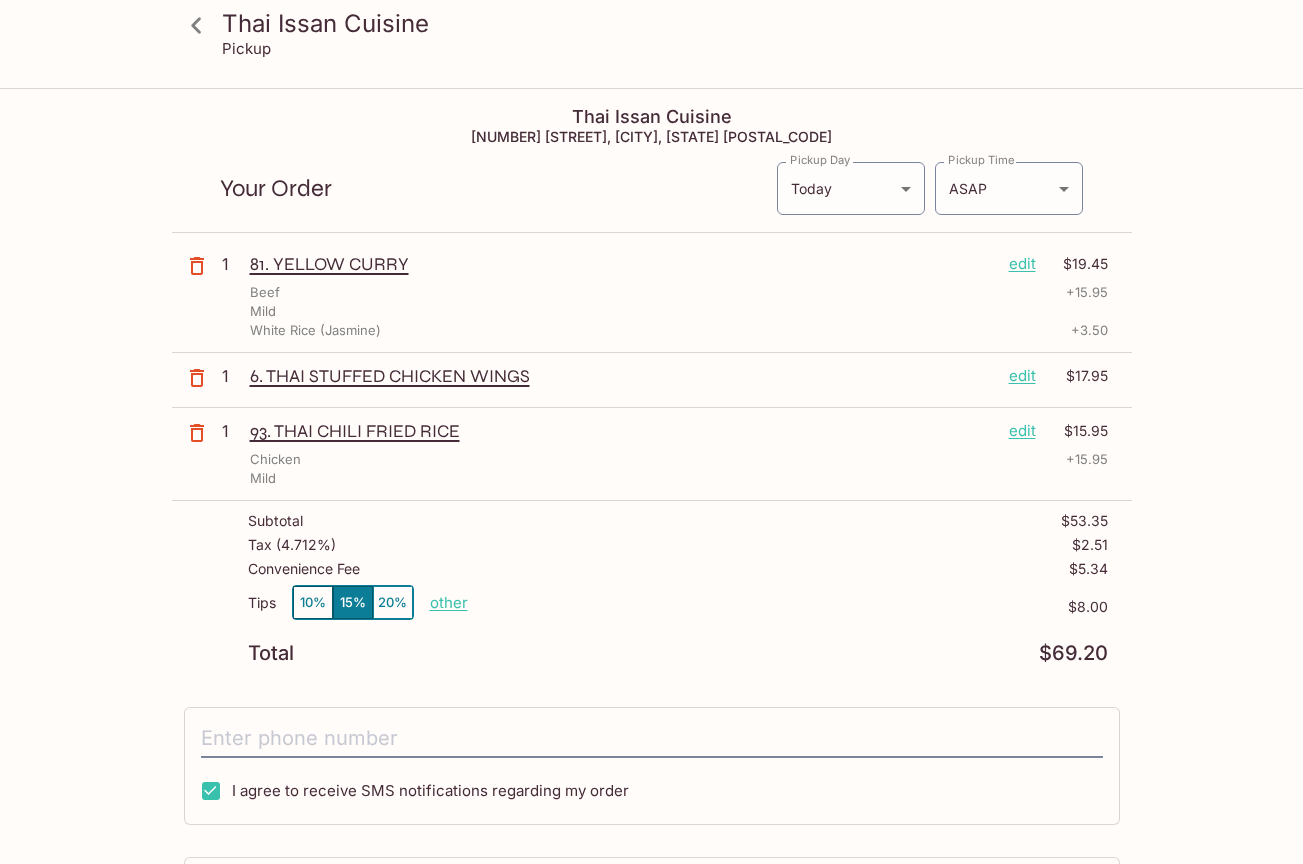 click on "edit" at bounding box center [1022, 431] 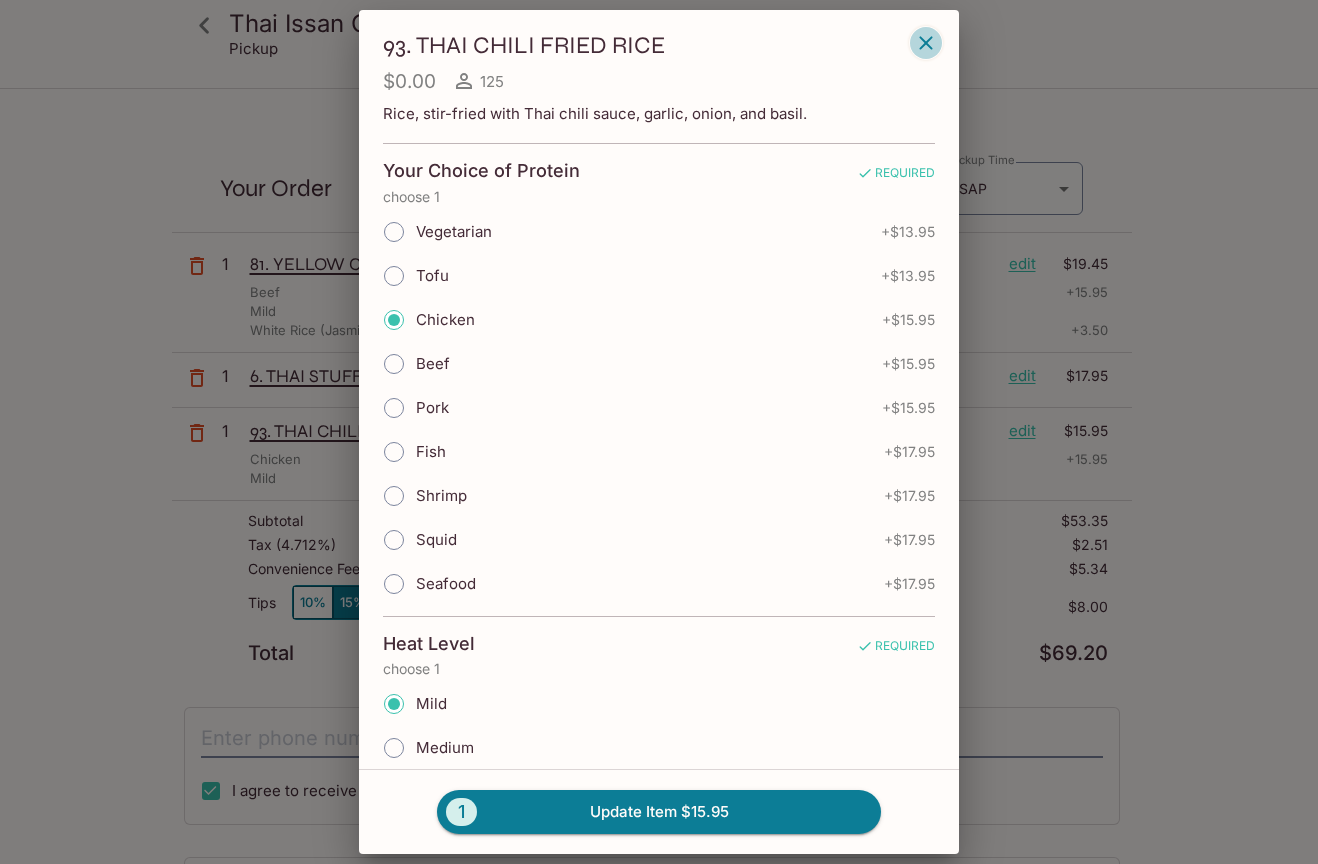 click 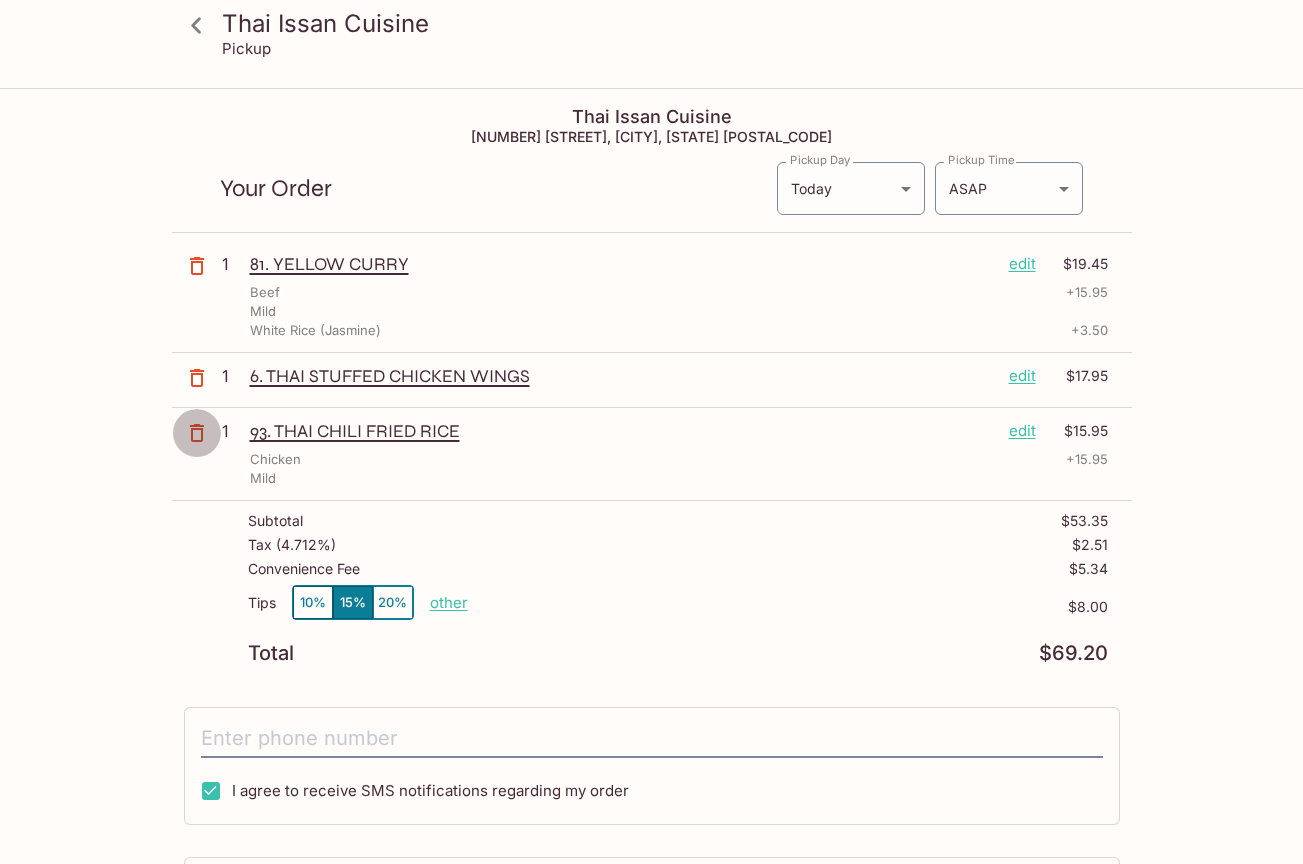 click 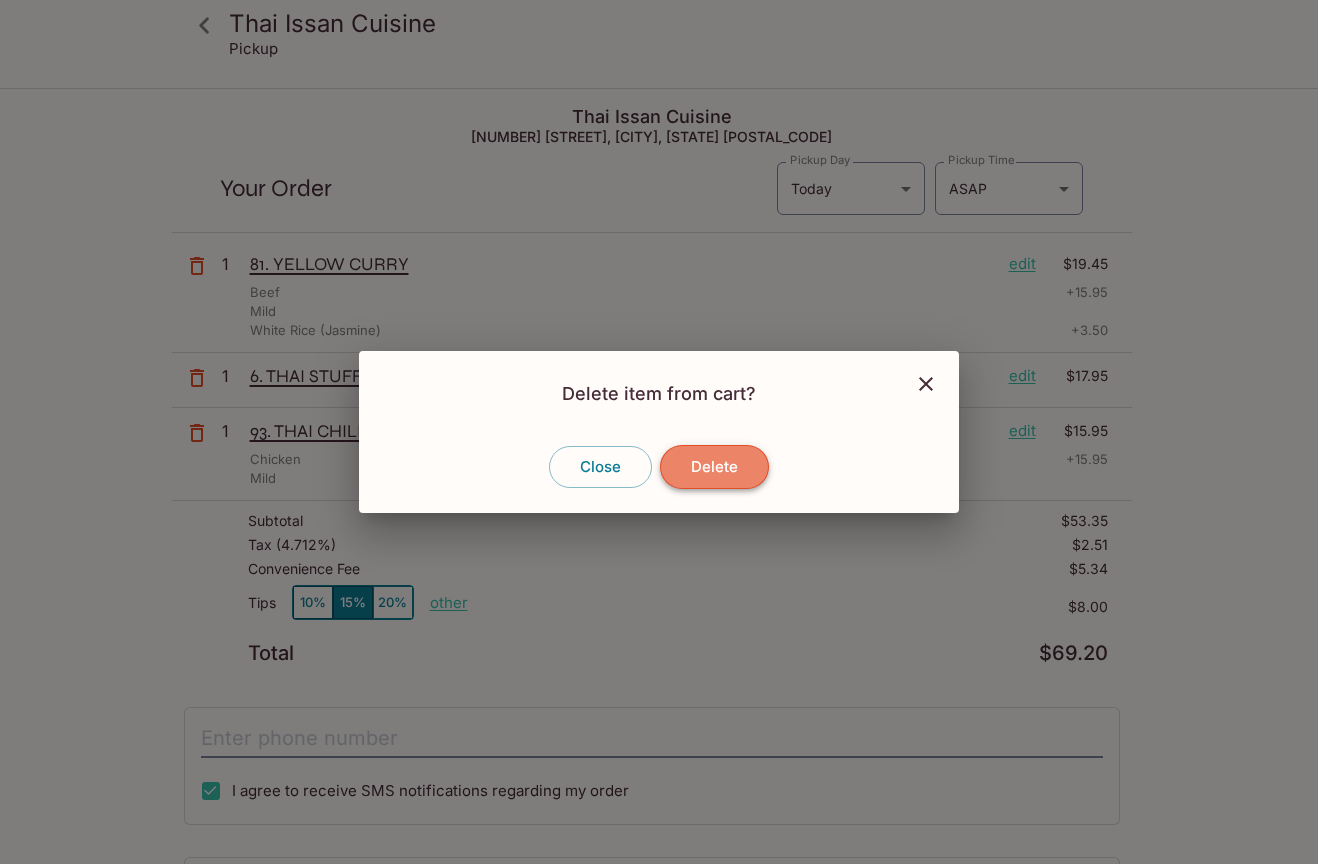 click on "Delete" at bounding box center [714, 467] 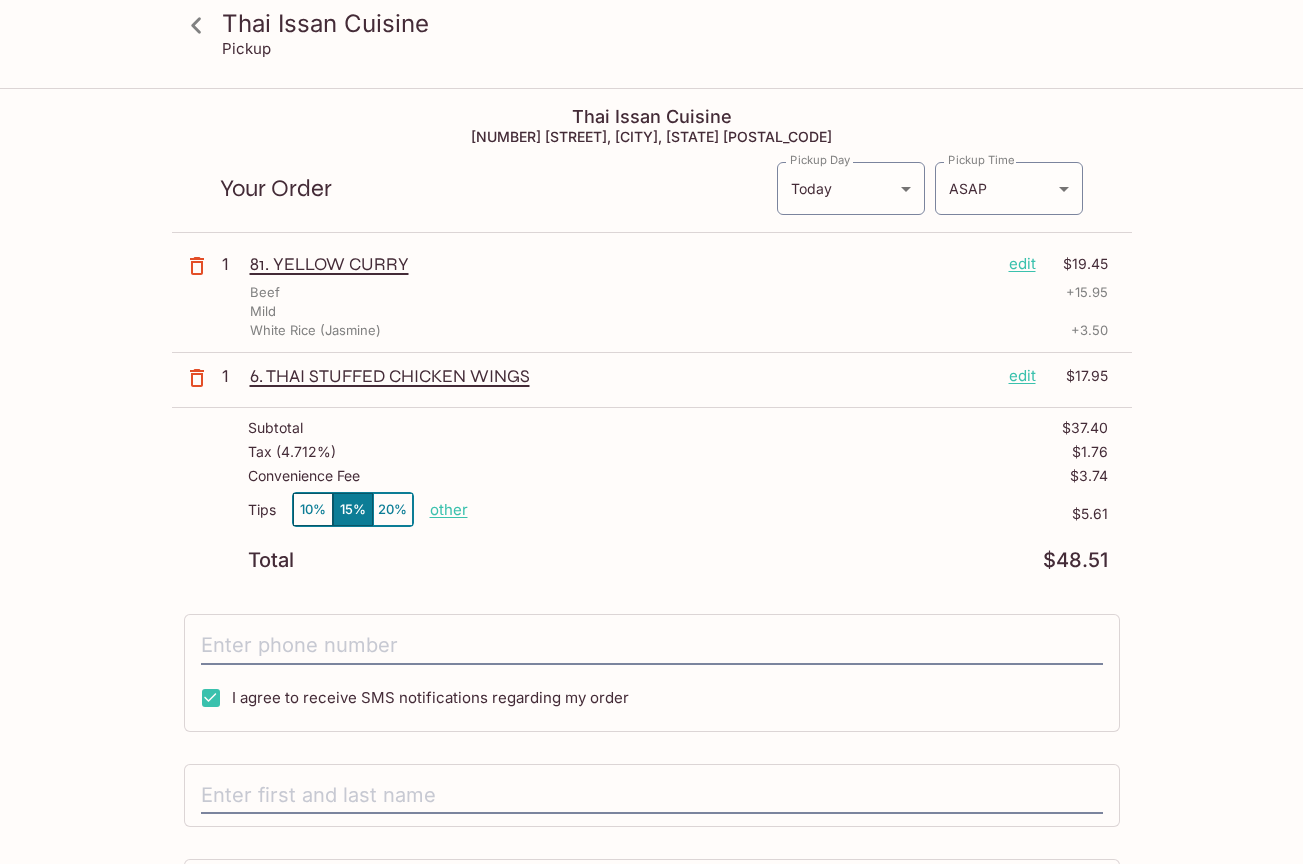 click 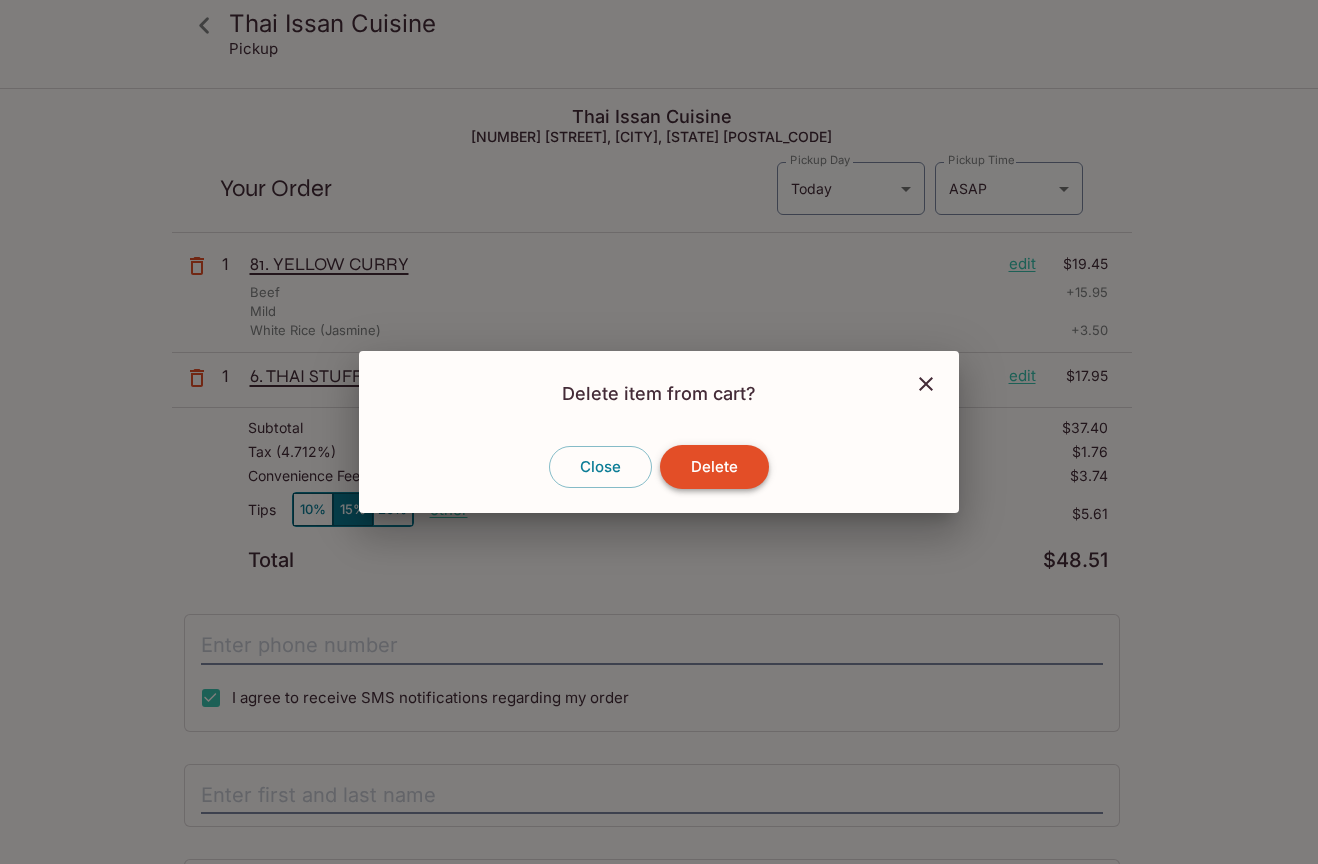 click on "Delete" at bounding box center [714, 467] 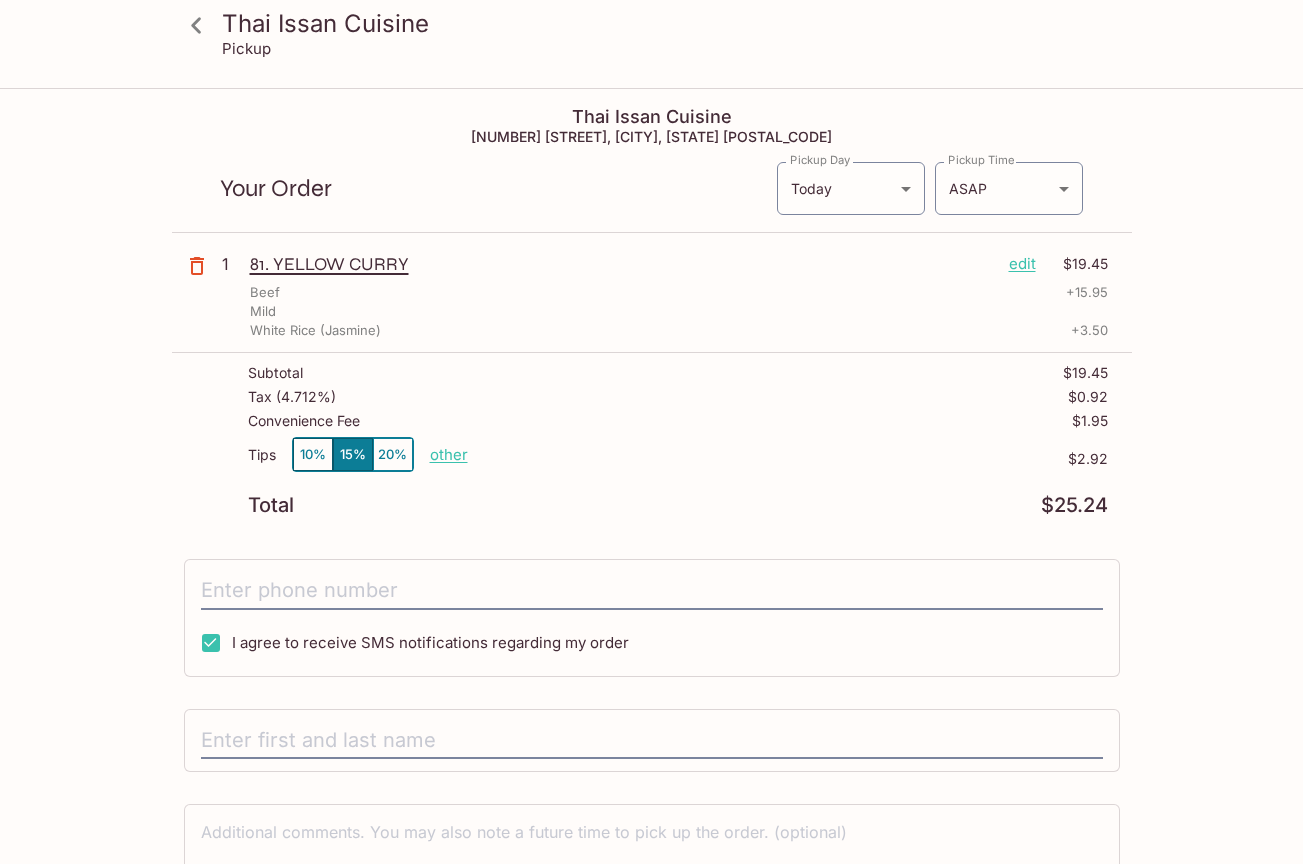 click on "other" at bounding box center [449, 454] 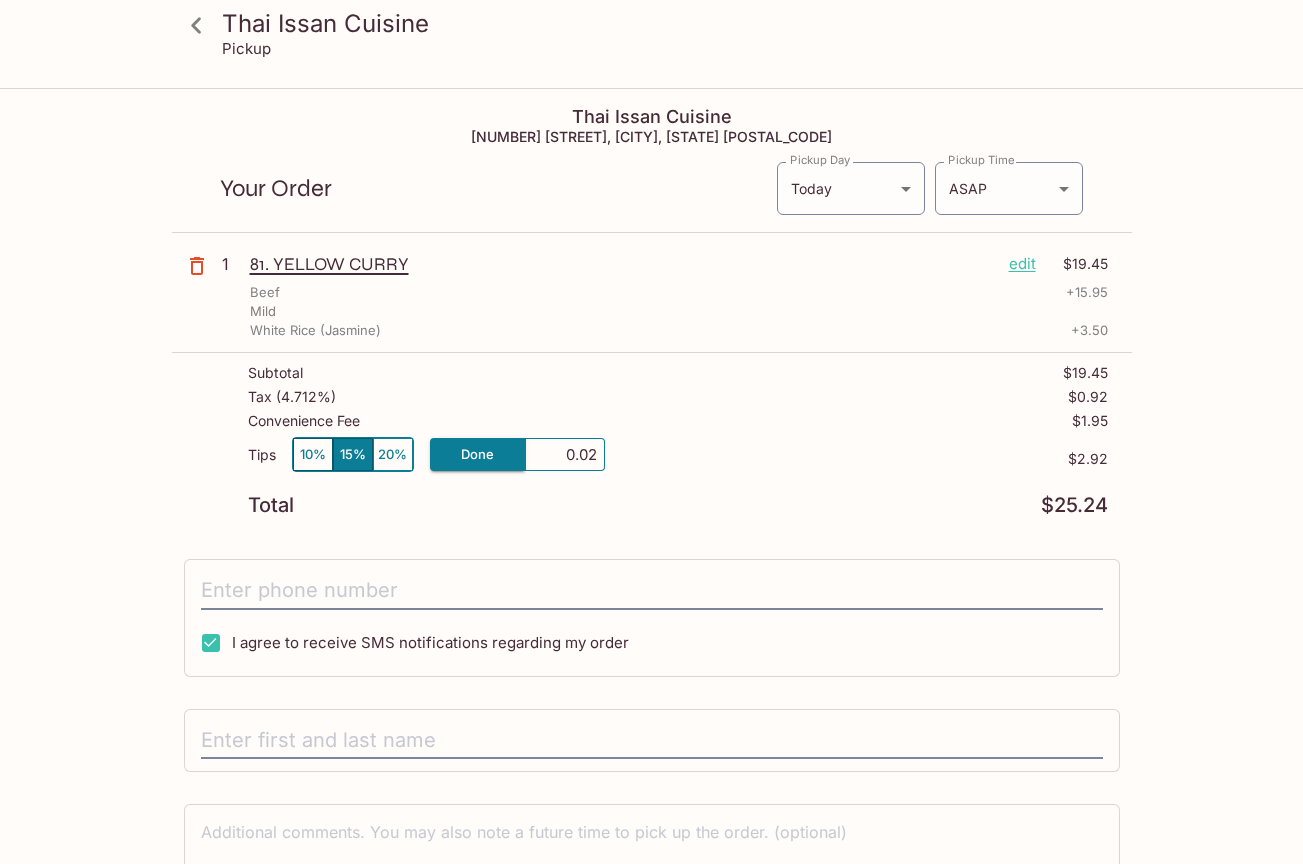 type on "0.00" 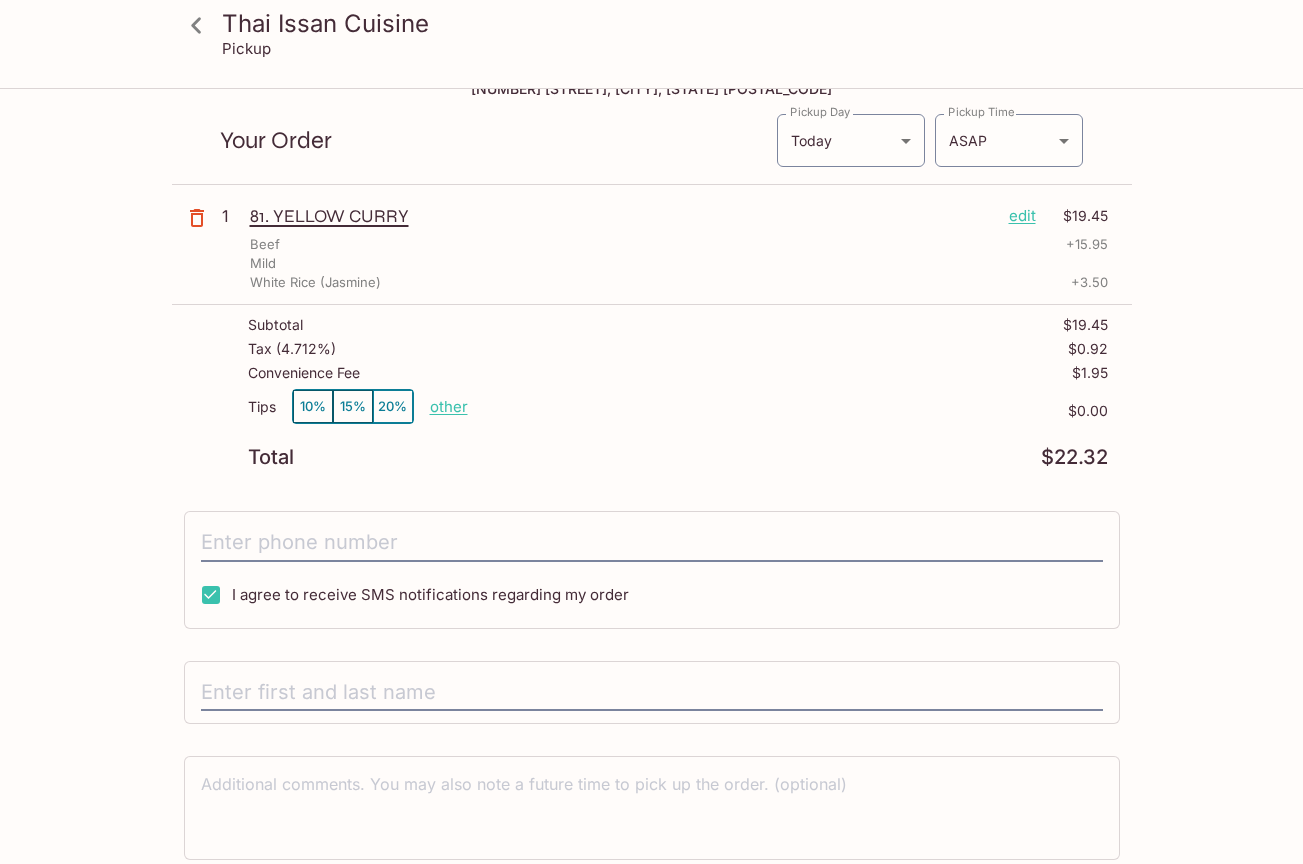 scroll, scrollTop: 0, scrollLeft: 0, axis: both 